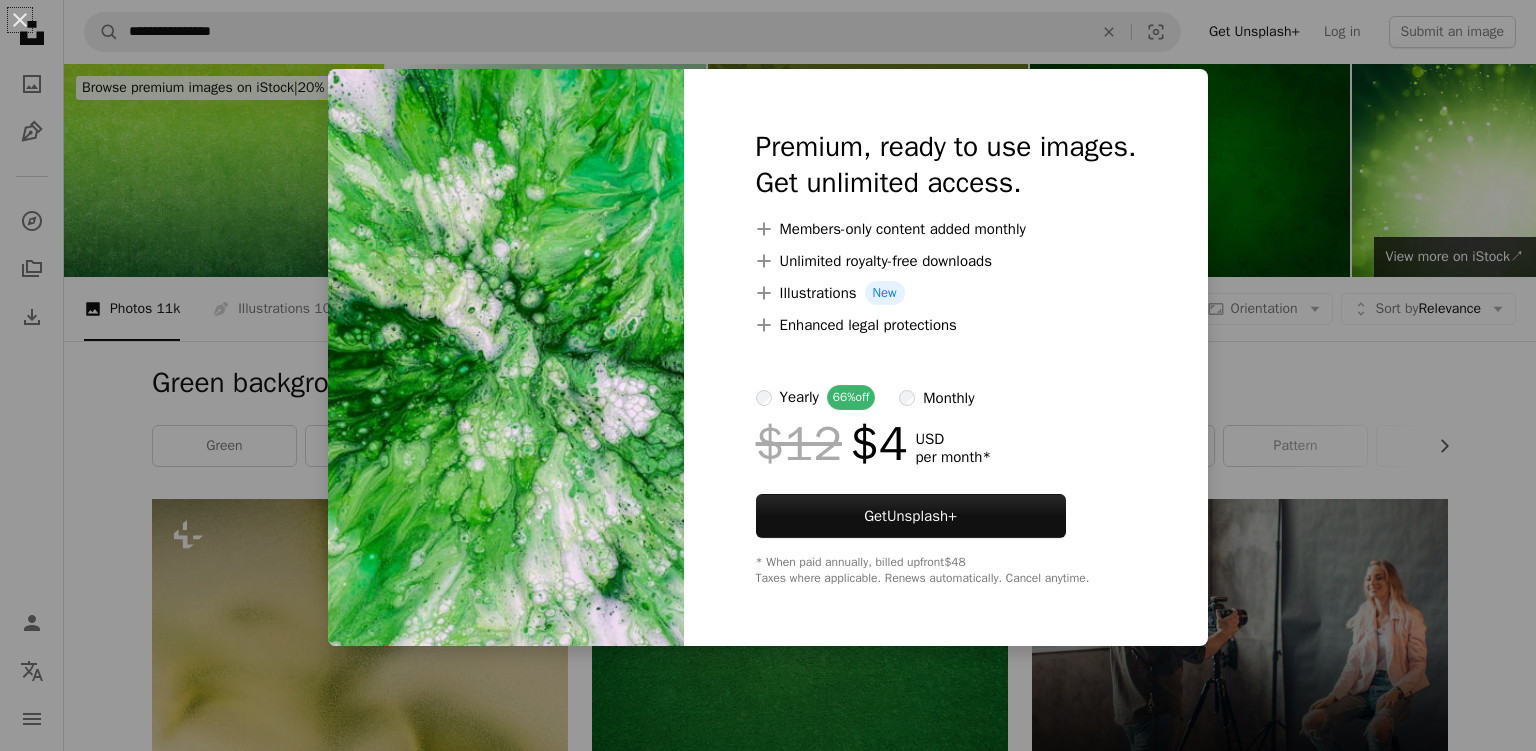 scroll, scrollTop: 1531, scrollLeft: 0, axis: vertical 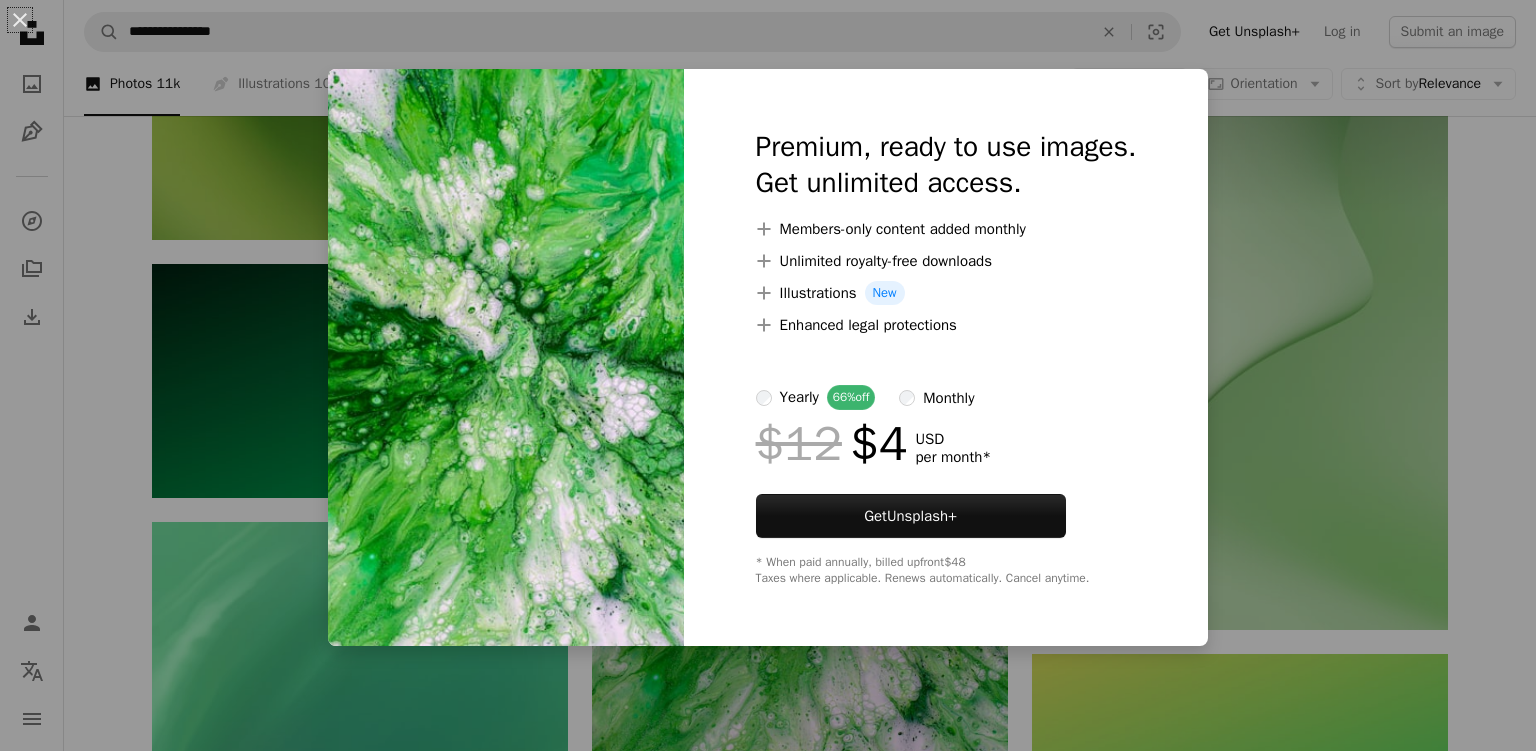 click on "An X shape Premium, ready to use images. Get unlimited access. A plus sign Members-only content added monthly A plus sign Unlimited royalty-free downloads A plus sign Illustrations  New A plus sign Enhanced legal protections yearly 66%  off monthly $12   $4 USD per month * Get  Unsplash+ * When paid annually, billed upfront  $48 Taxes where applicable. Renews automatically. Cancel anytime." at bounding box center (768, 375) 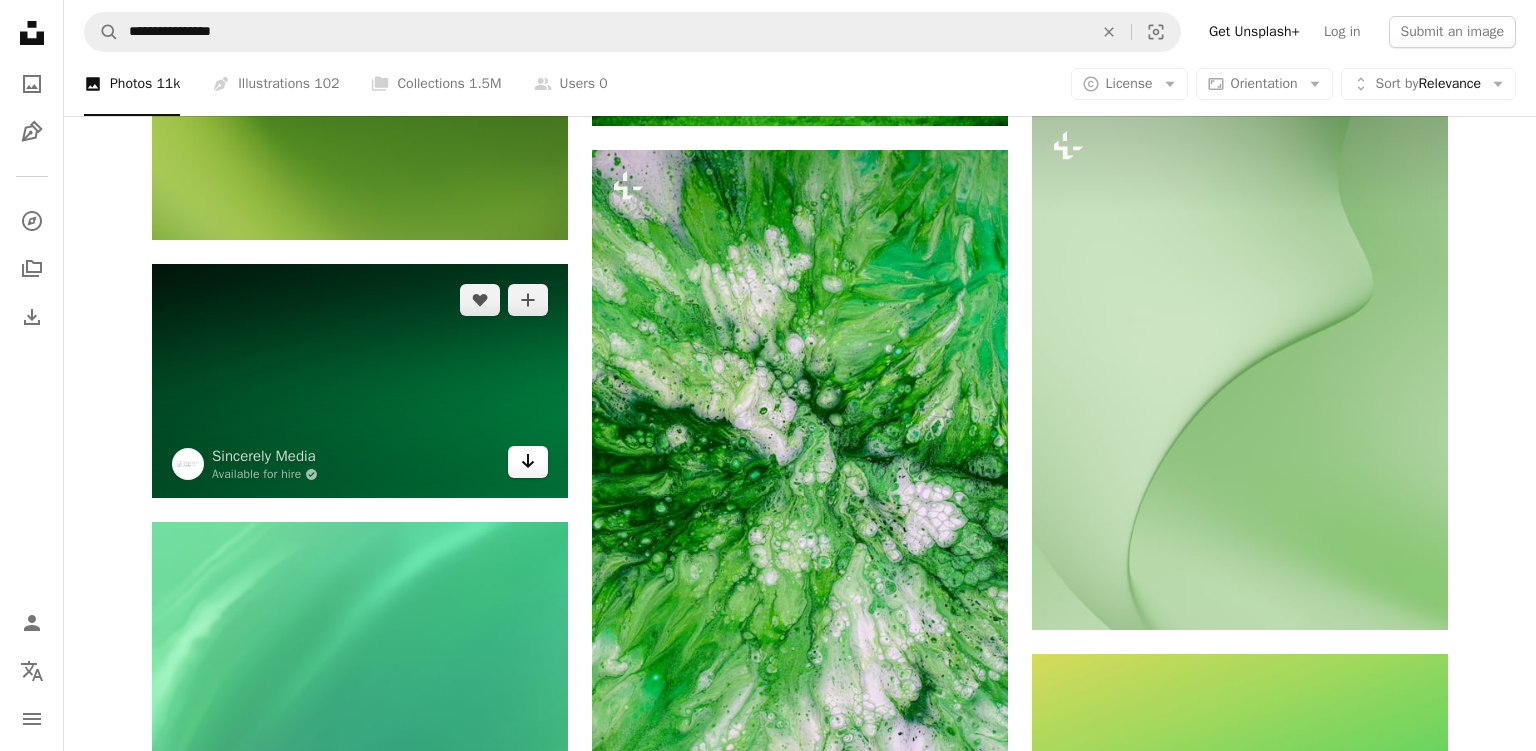 click on "Arrow pointing down" 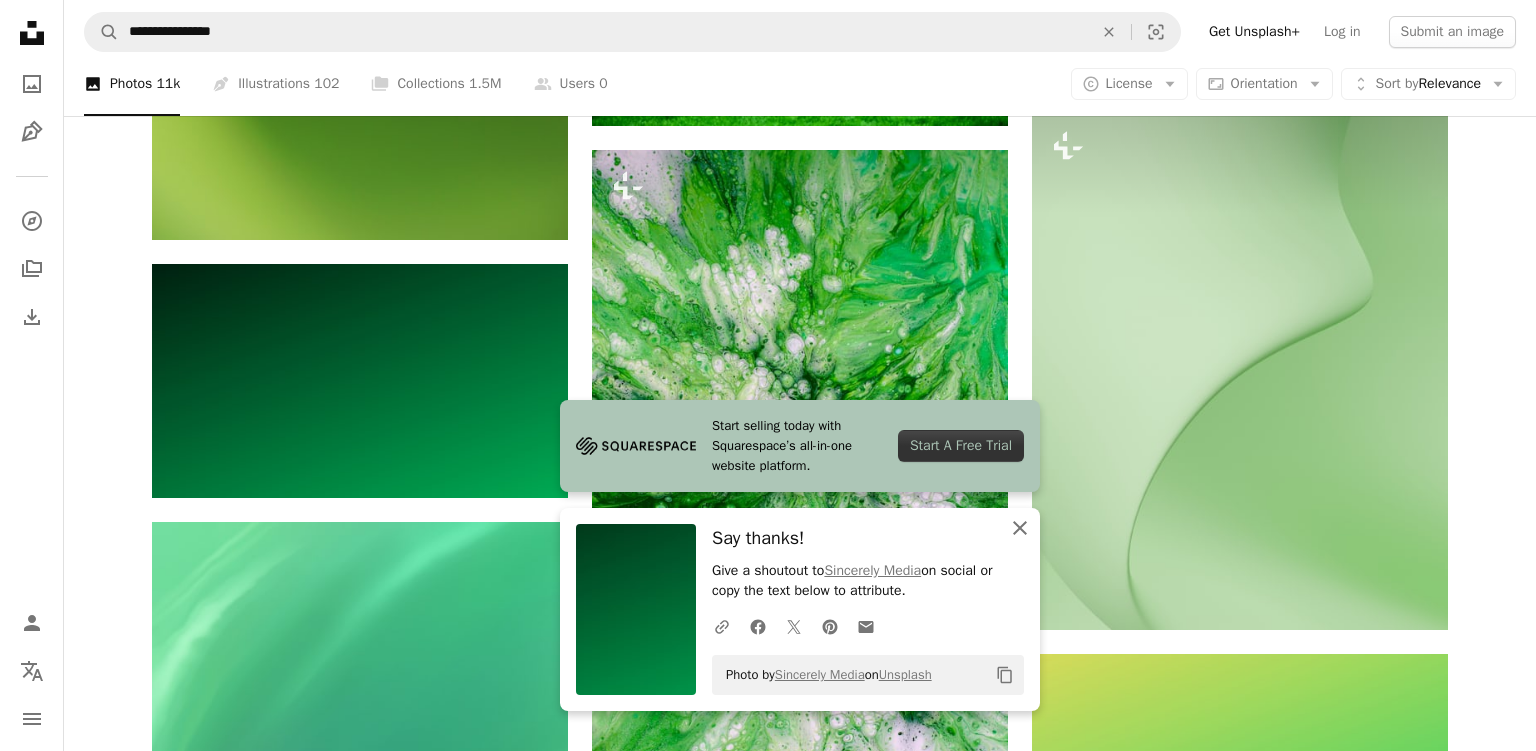 click on "An X shape" 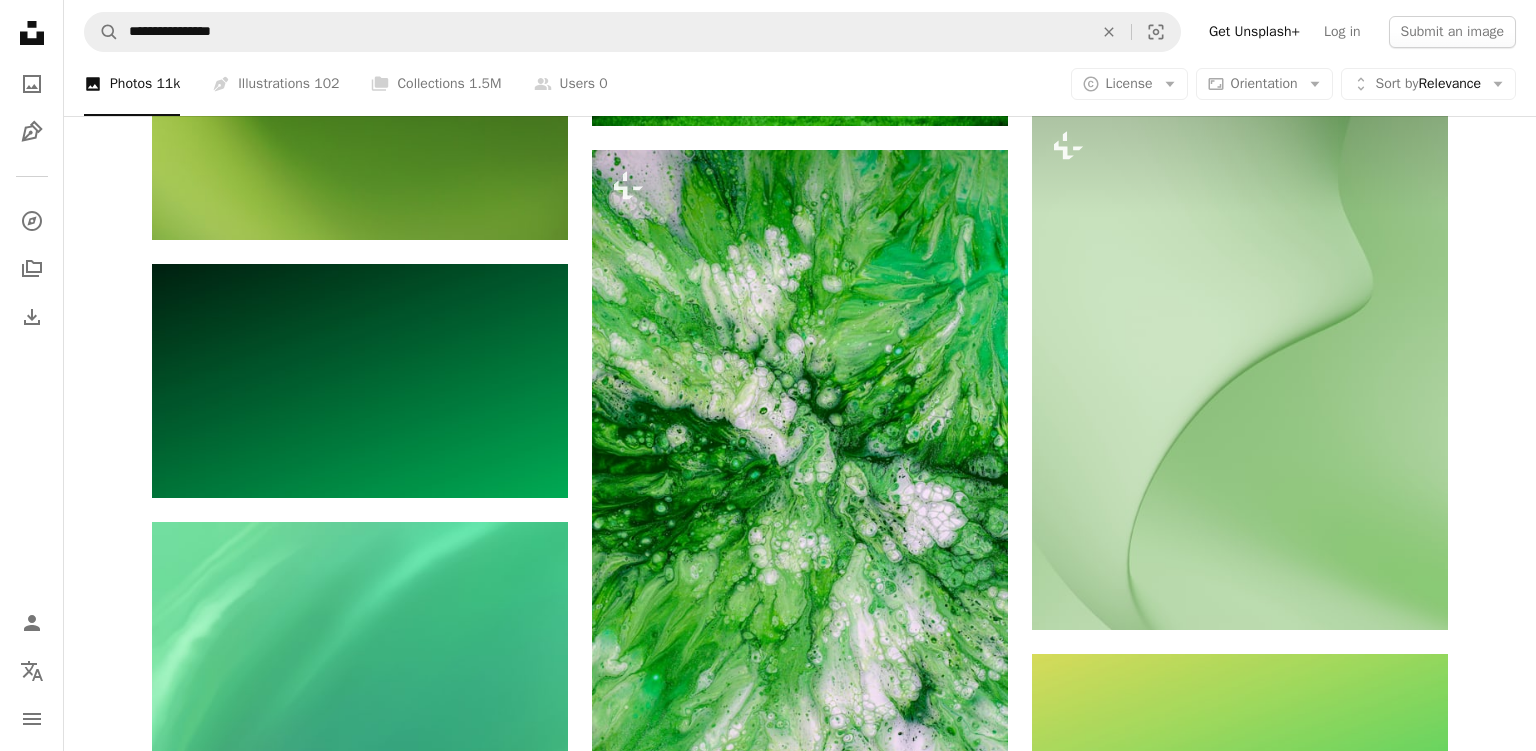 click on "Plus sign for Unsplash+ A heart A plus sign [FIRST] [LAST] For  Unsplash+ A lock Download A heart A plus sign [FIRST] [LAST] Available for hire A checkmark inside of a circle Arrow pointing down A heart A plus sign [FIRST] [LAST] Available for hire A checkmark inside of a circle Arrow pointing down A heart A plus sign [FIRST] Available for hire A checkmark inside of a circle Arrow pointing down A heart A plus sign [FIRST] Arrow pointing down A heart A plus sign [FIRST] [LAST] Arrow pointing down A heart A plus sign [FIRST] [LAST] Arrow pointing down A heart A plus sign [FIRST] Available for hire A checkmark inside of a circle Arrow pointing down A heart A plus sign [FIRST] For" at bounding box center [800, 855] 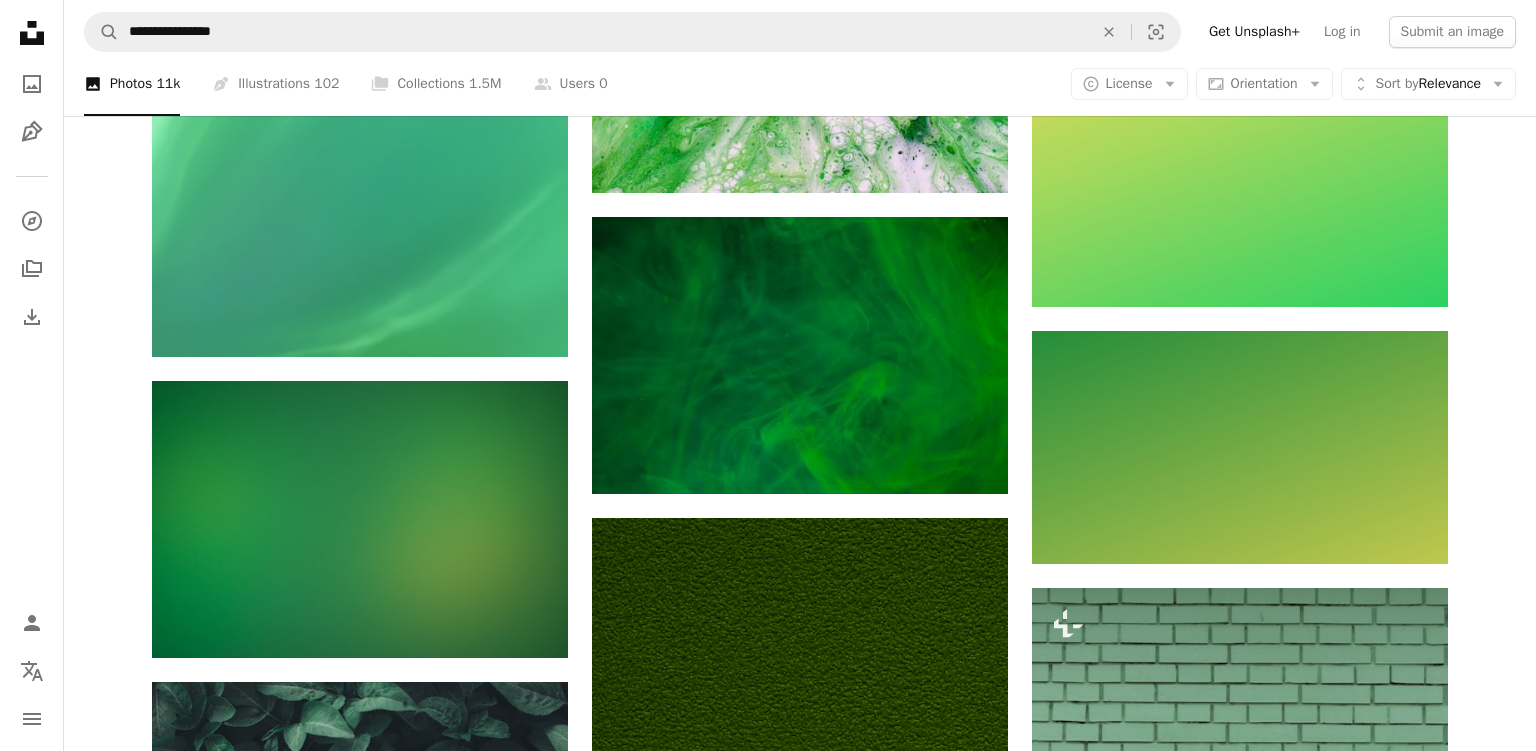 scroll, scrollTop: 2164, scrollLeft: 0, axis: vertical 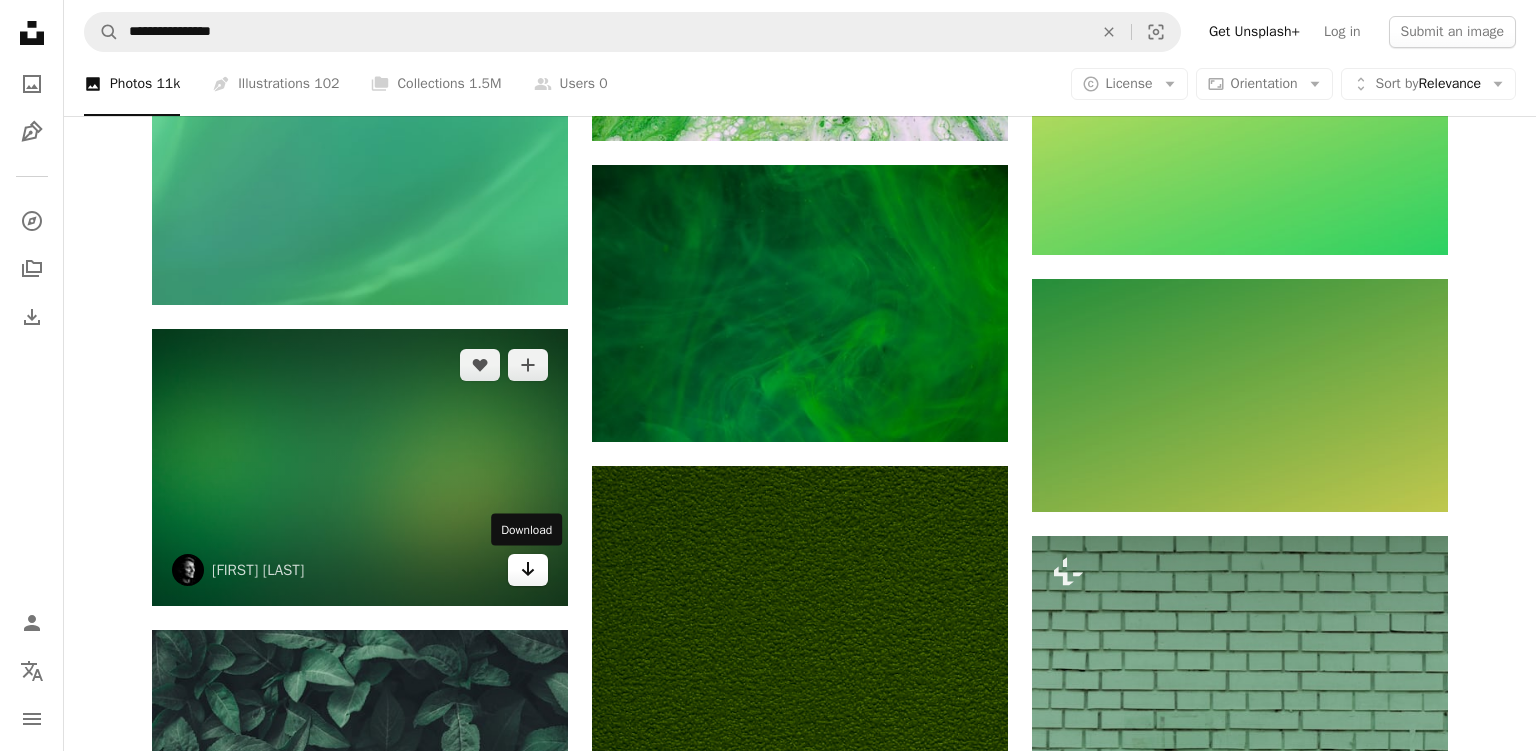 click 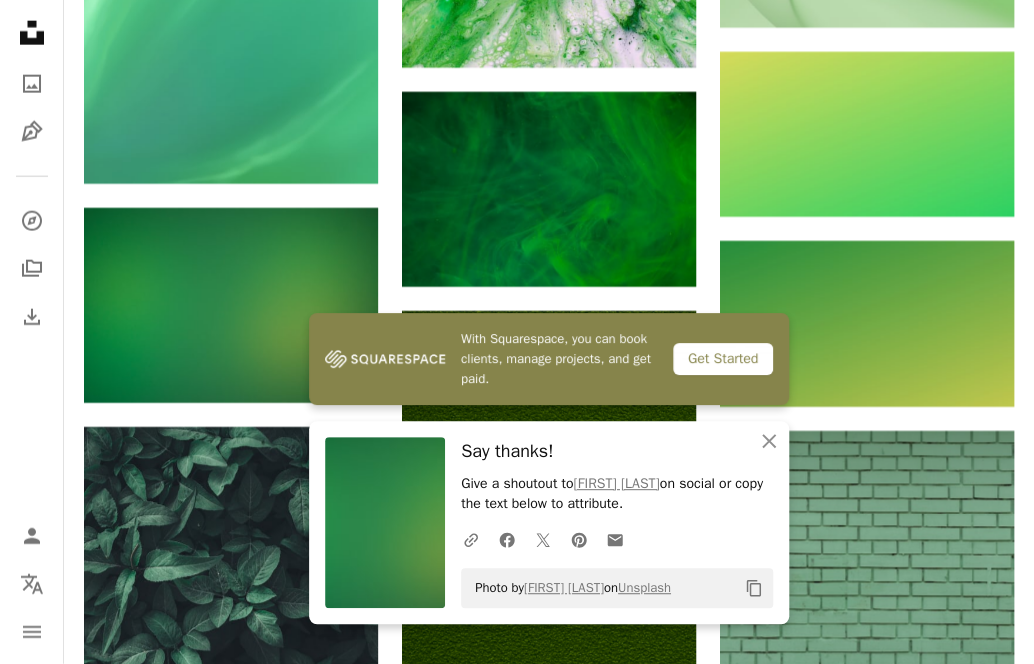 scroll, scrollTop: 1729, scrollLeft: 0, axis: vertical 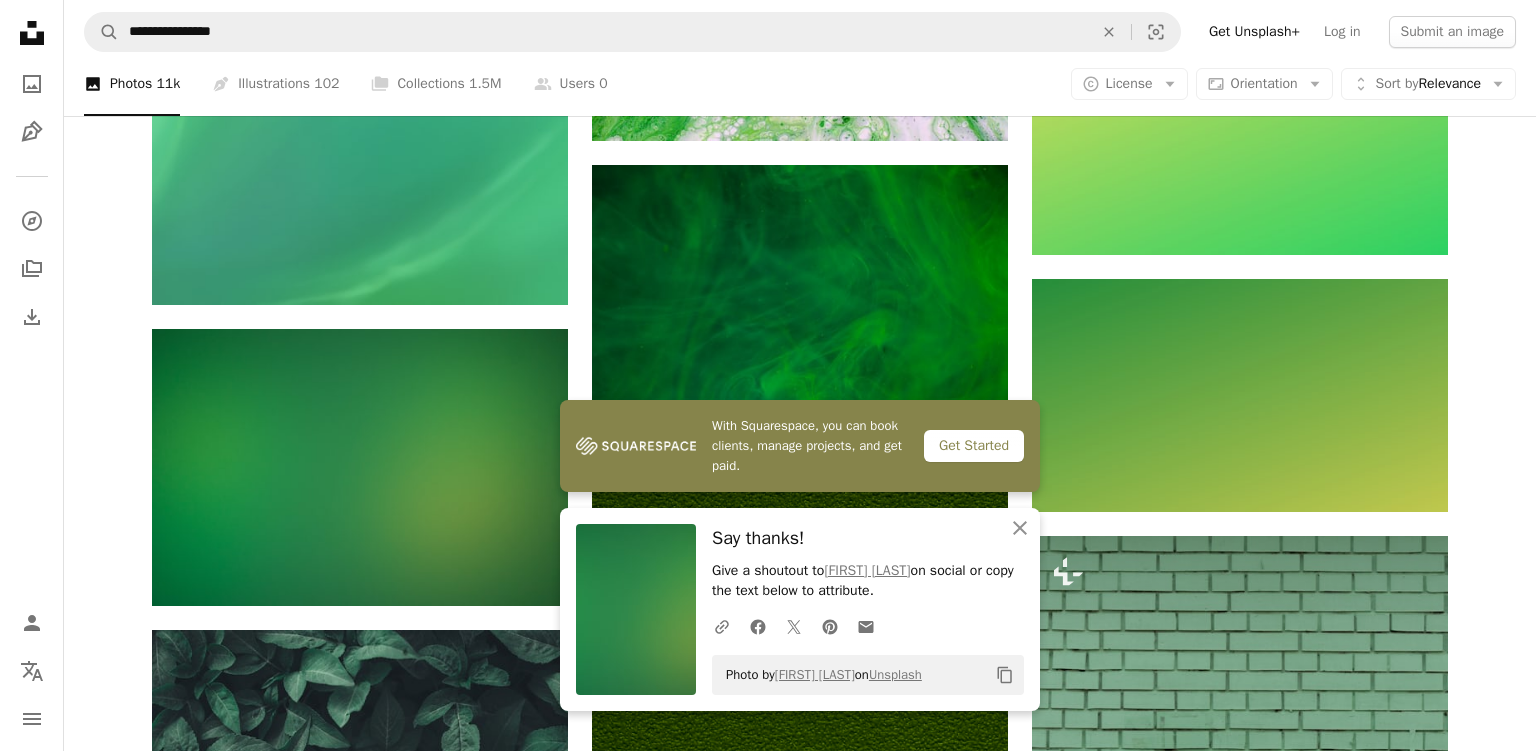 click on "Plus sign for Unsplash+ A heart A plus sign [FIRST] [LAST] For  Unsplash+ A lock Download A heart A plus sign [FIRST] [LAST] Available for hire A checkmark inside of a circle Arrow pointing down A heart A plus sign [FIRST] [LAST] Available for hire A checkmark inside of a circle Arrow pointing down A heart A plus sign [FIRST] Available for hire A checkmark inside of a circle Arrow pointing down A heart A plus sign [FIRST] Arrow pointing down A heart A plus sign [FIRST] [LAST] Arrow pointing down A heart A plus sign [FIRST] [LAST] Arrow pointing down A heart A plus sign [FIRST] Available for hire A checkmark inside of a circle Arrow pointing down A heart A plus sign [FIRST] For" at bounding box center (800, 222) 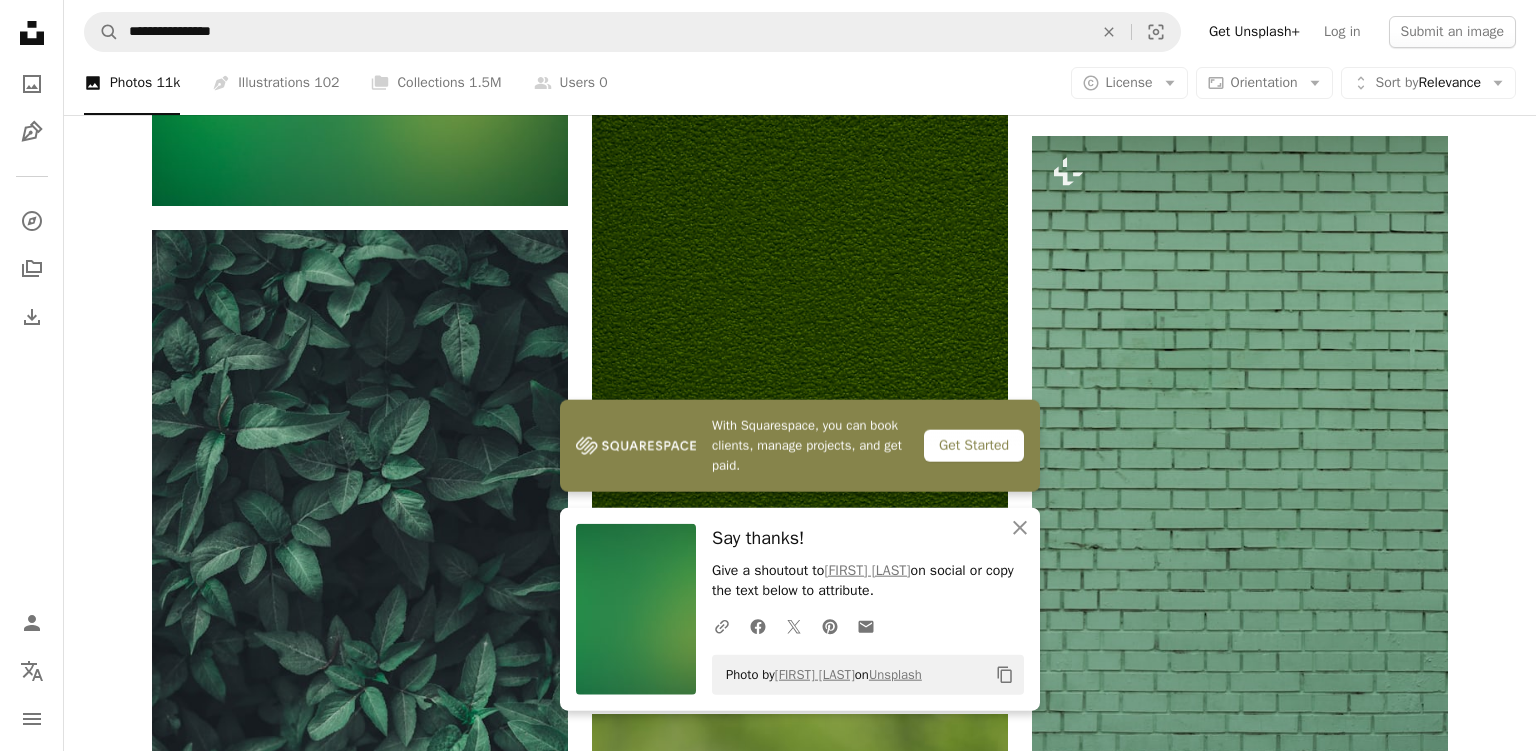 scroll, scrollTop: 2587, scrollLeft: 0, axis: vertical 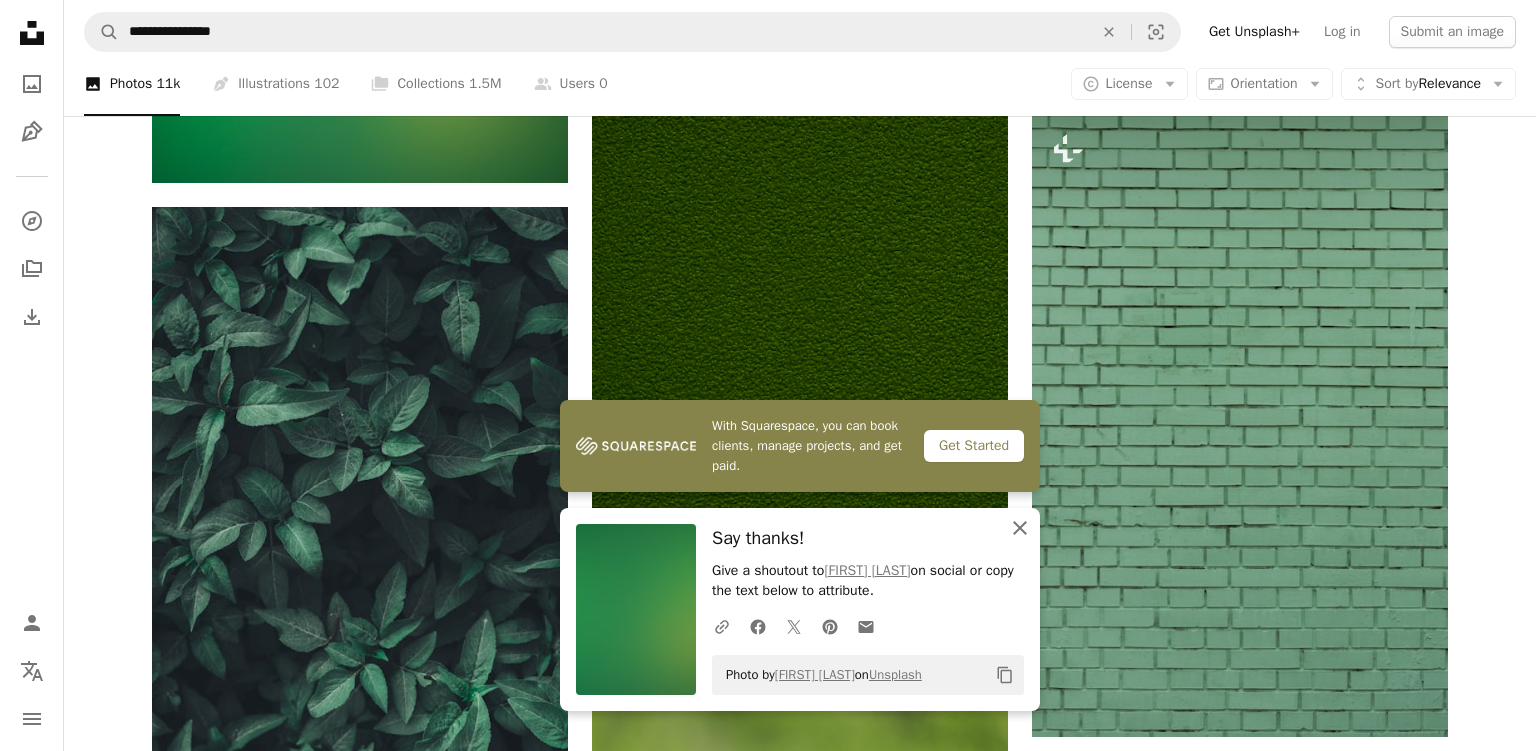 click 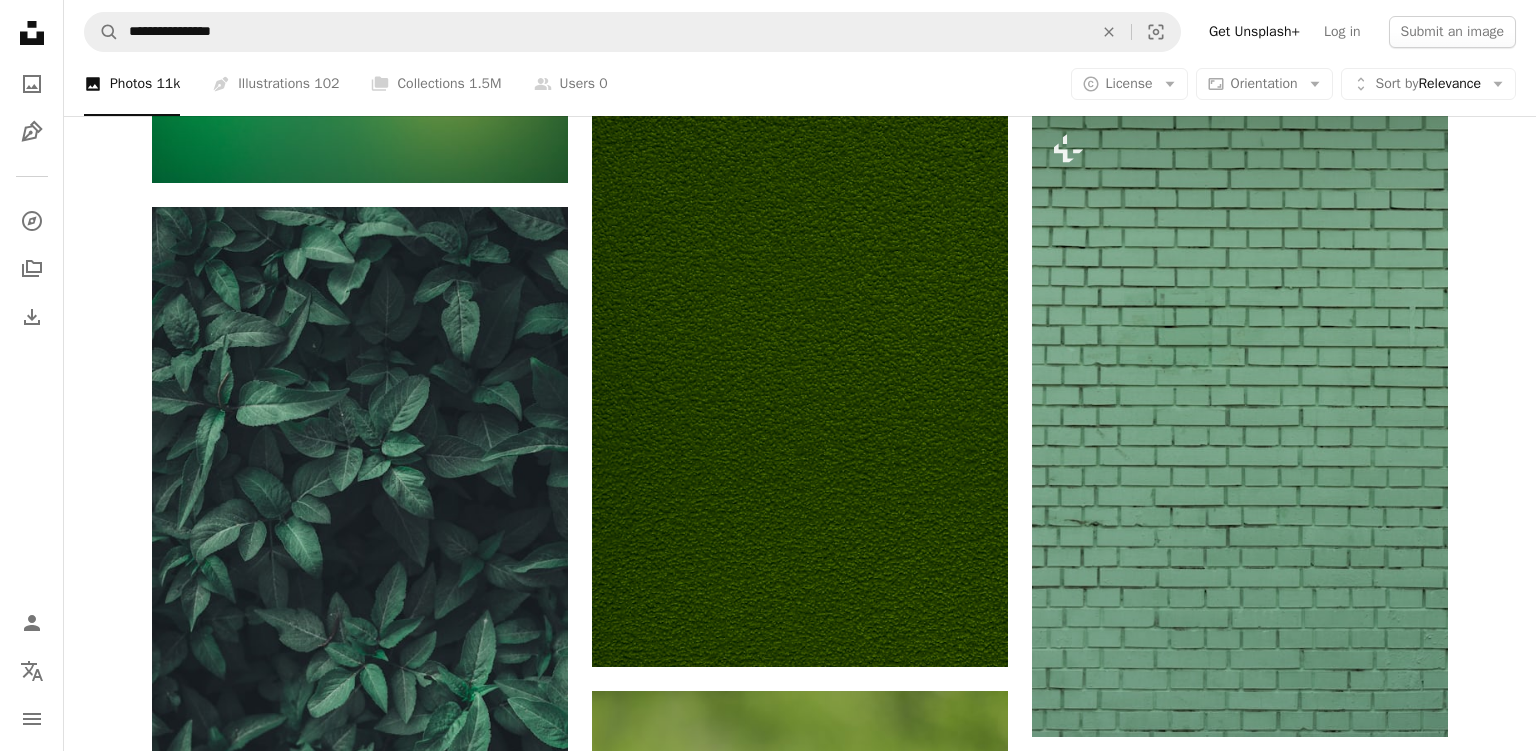 click on "Plus sign for Unsplash+ A heart A plus sign [FIRST] [LAST] For  Unsplash+ A lock Download A heart A plus sign [FIRST] [LAST] Available for hire A checkmark inside of a circle Arrow pointing down A heart A plus sign [FIRST] [LAST] Available for hire A checkmark inside of a circle Arrow pointing down A heart A plus sign [FIRST] Available for hire A checkmark inside of a circle Arrow pointing down A heart A plus sign [FIRST] Arrow pointing down A heart A plus sign [FIRST] [LAST] Arrow pointing down A heart A plus sign [FIRST] [LAST] Arrow pointing down A heart A plus sign [FIRST] Available for hire A checkmark inside of a circle Arrow pointing down A heart A plus sign [FIRST] For" at bounding box center [800, -201] 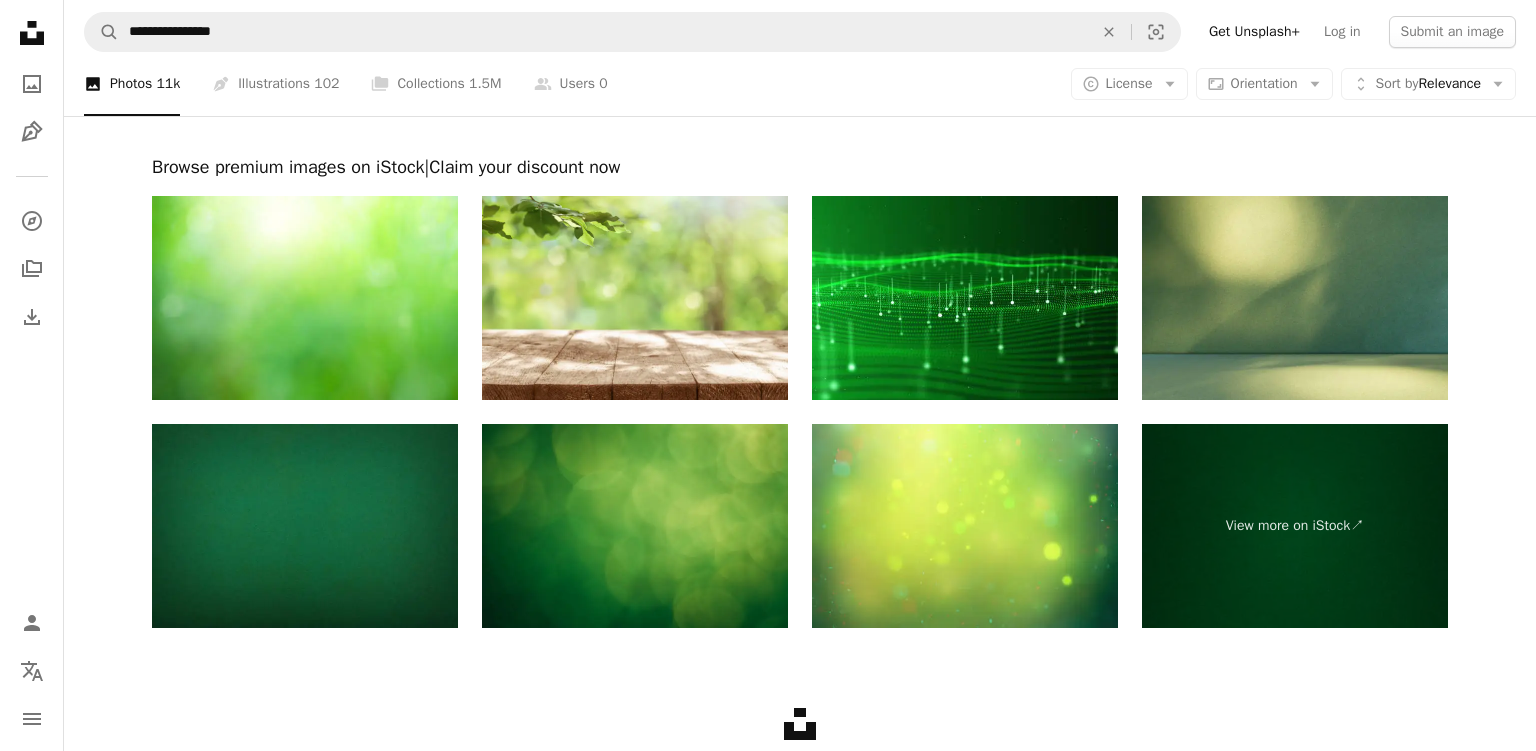 scroll, scrollTop: 4382, scrollLeft: 0, axis: vertical 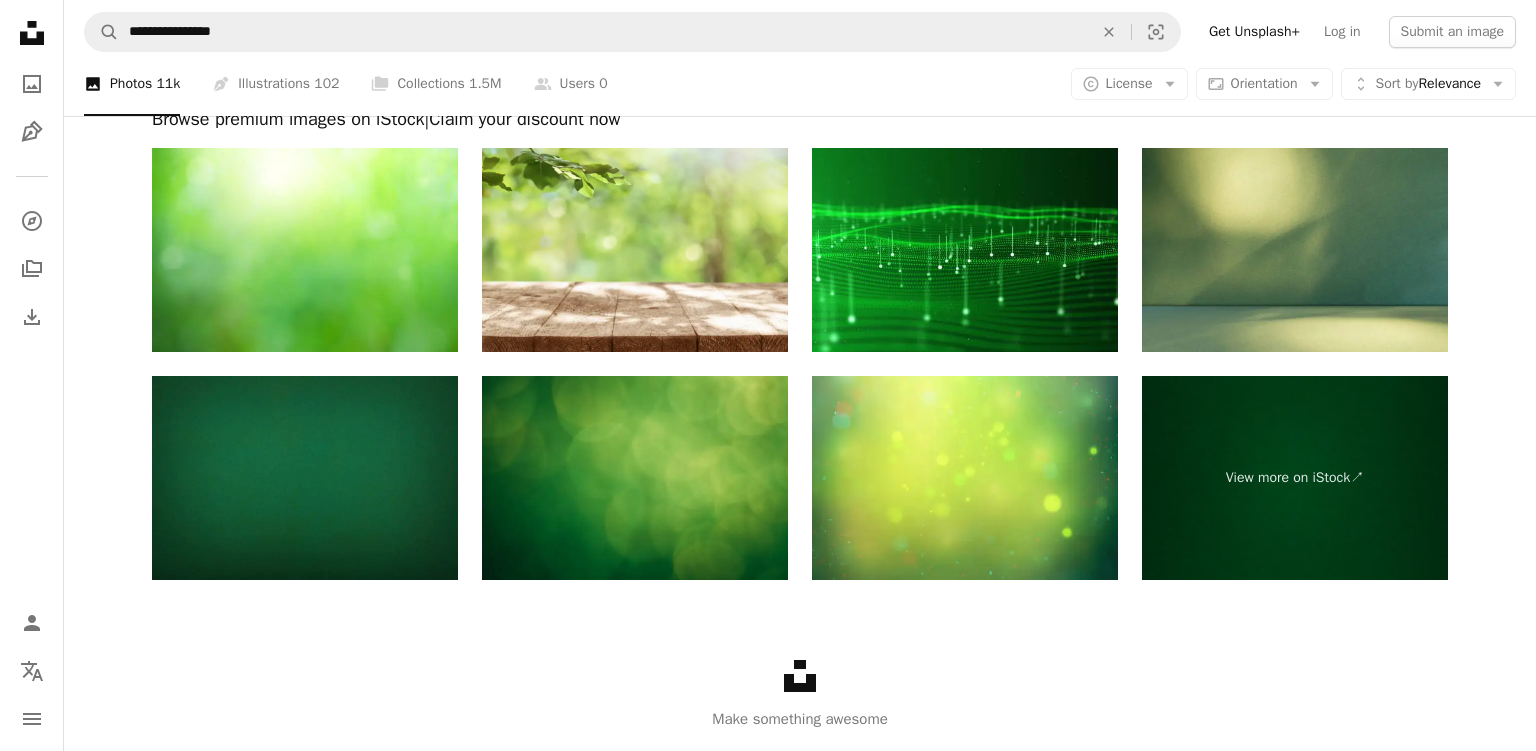 click at bounding box center (305, 478) 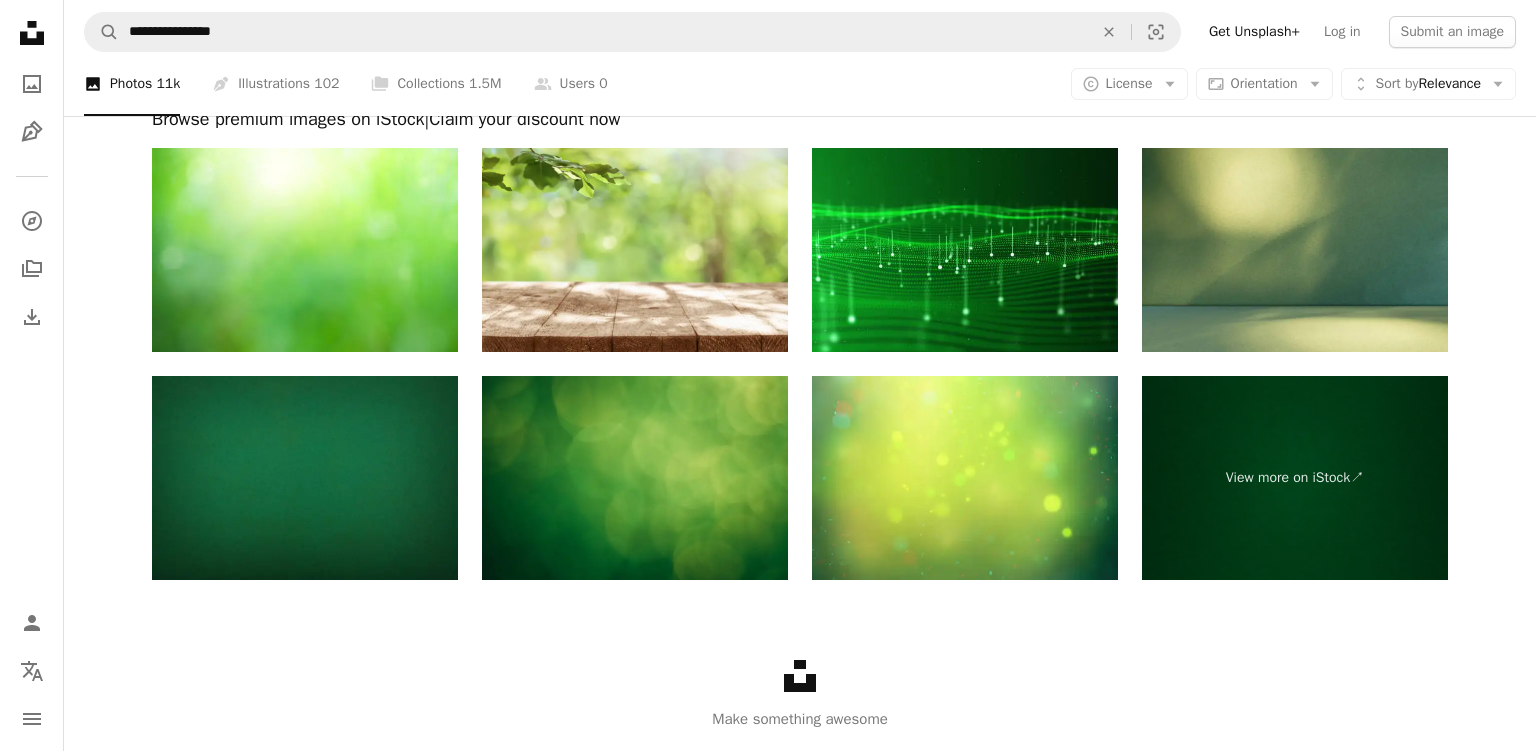 click on "Plus sign for Unsplash+ A heart A plus sign [FIRST] [LAST] For  Unsplash+ A lock Download A heart A plus sign [FIRST] [LAST] Available for hire A checkmark inside of a circle Arrow pointing down A heart A plus sign [FIRST] [LAST] Available for hire A checkmark inside of a circle Arrow pointing down A heart A plus sign [FIRST] Available for hire A checkmark inside of a circle Arrow pointing down A heart A plus sign [FIRST] Arrow pointing down A heart A plus sign [FIRST] [LAST] Arrow pointing down A heart A plus sign [FIRST] [LAST] Arrow pointing down A heart A plus sign [FIRST] Available for hire A checkmark inside of a circle Arrow pointing down A heart A plus sign [FIRST] For" at bounding box center (800, -1536) 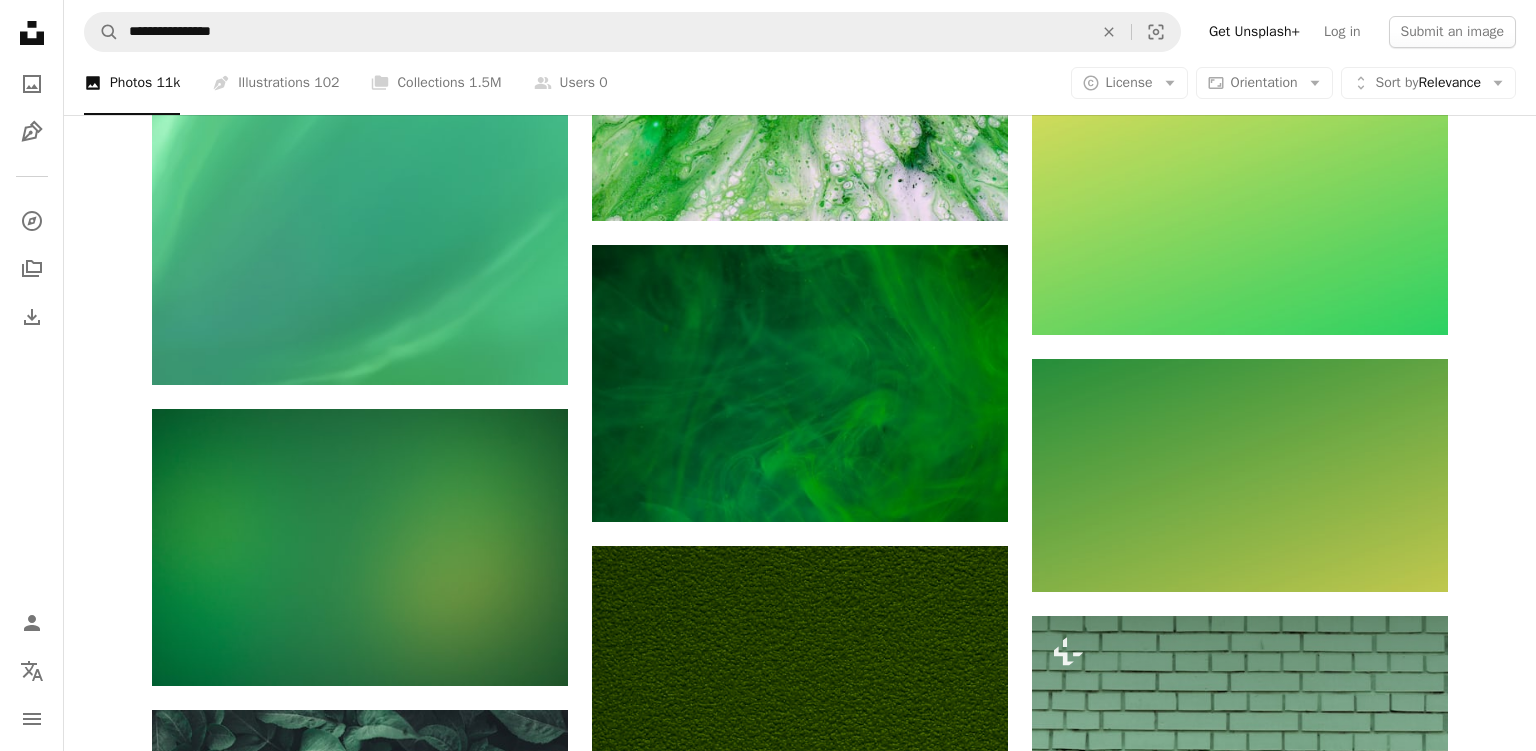 scroll, scrollTop: 2065, scrollLeft: 0, axis: vertical 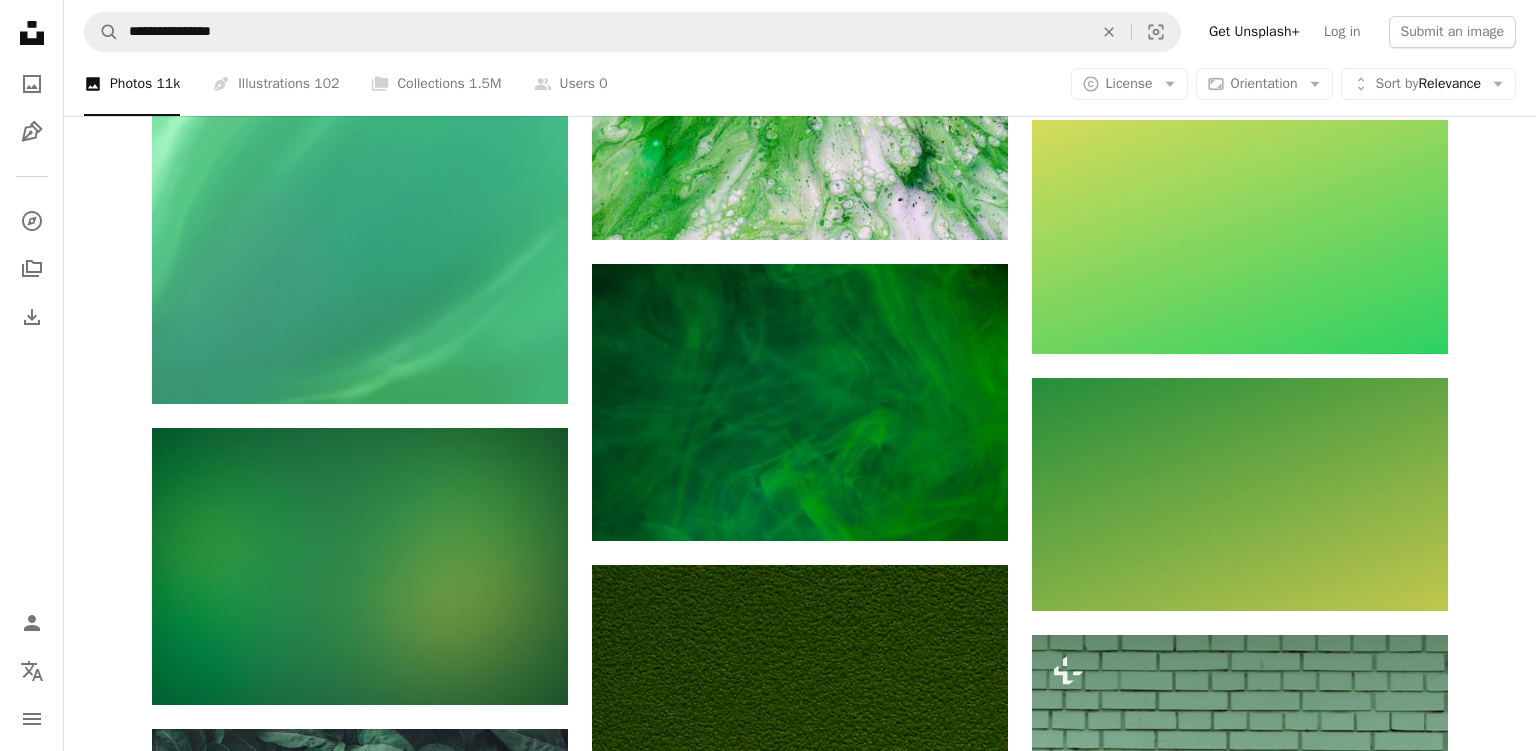 click on "Plus sign for Unsplash+ A heart A plus sign [FIRST] [LAST] For  Unsplash+ A lock Download A heart A plus sign [FIRST] [LAST] Available for hire A checkmark inside of a circle Arrow pointing down A heart A plus sign [FIRST] [LAST] Available for hire A checkmark inside of a circle Arrow pointing down A heart A plus sign [FIRST] Available for hire A checkmark inside of a circle Arrow pointing down A heart A plus sign [FIRST] Arrow pointing down A heart A plus sign [FIRST] [LAST] Arrow pointing down A heart A plus sign [FIRST] [LAST] Arrow pointing down A heart A plus sign [FIRST] Available for hire A checkmark inside of a circle Arrow pointing down A heart A plus sign [FIRST] For" at bounding box center [800, 321] 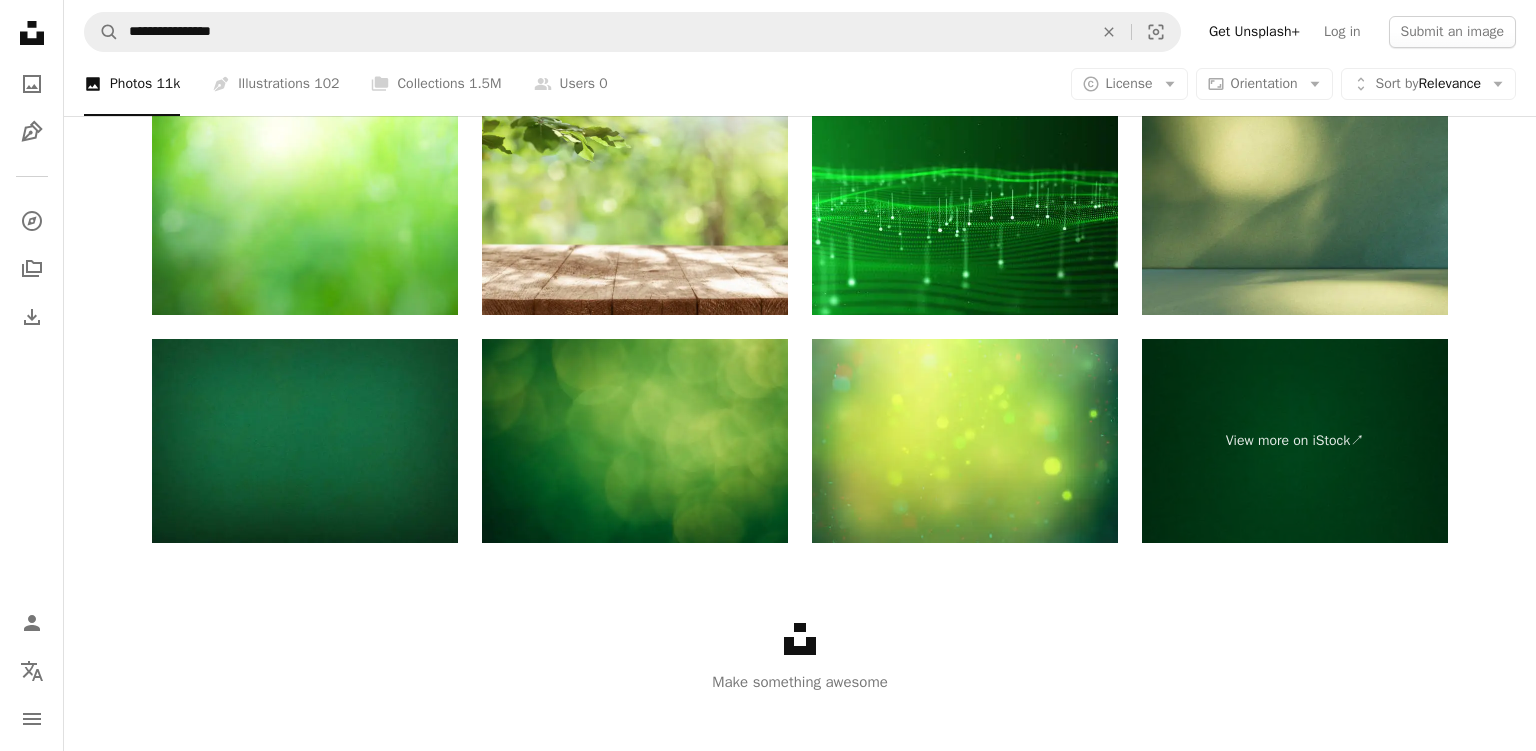scroll, scrollTop: 4441, scrollLeft: 0, axis: vertical 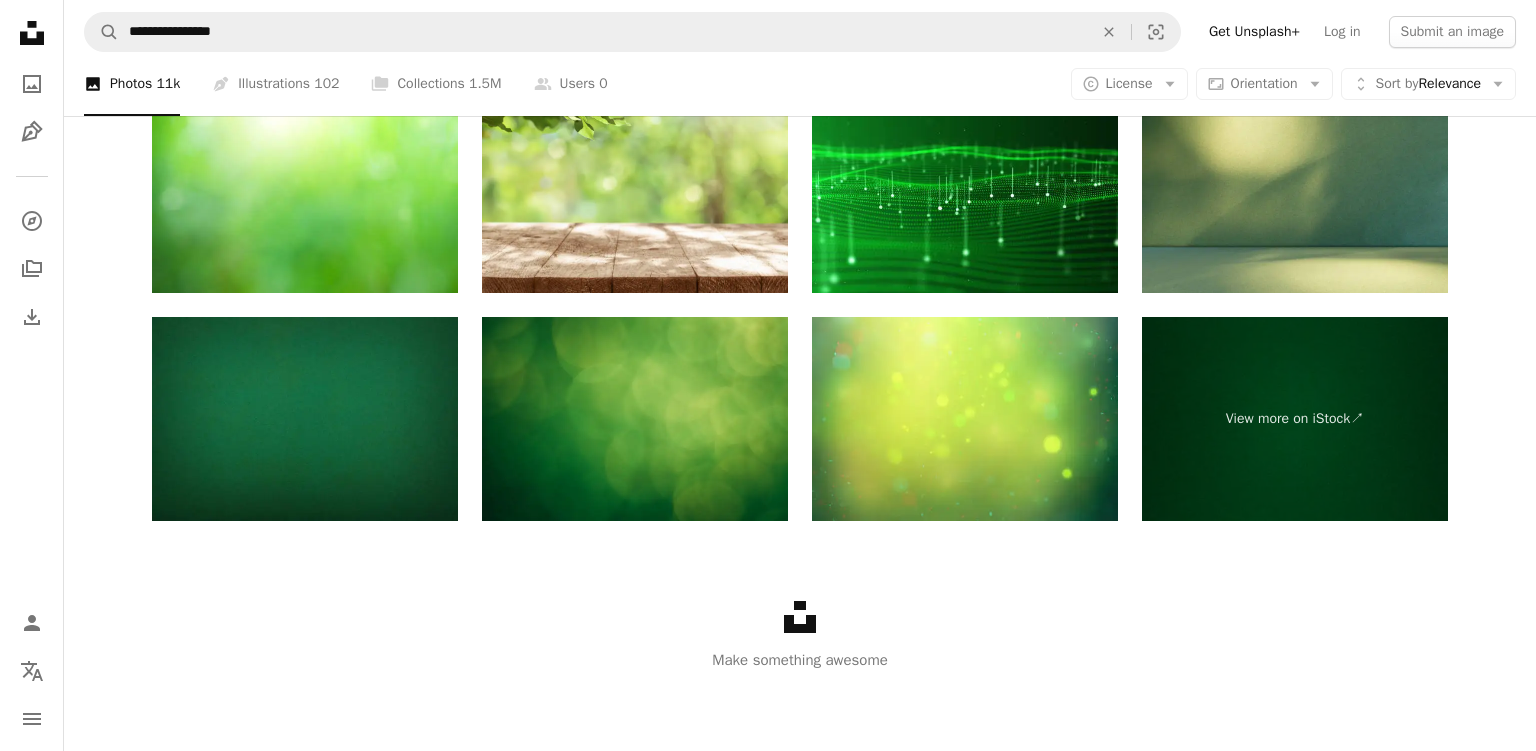 click on "Unsplash logo" 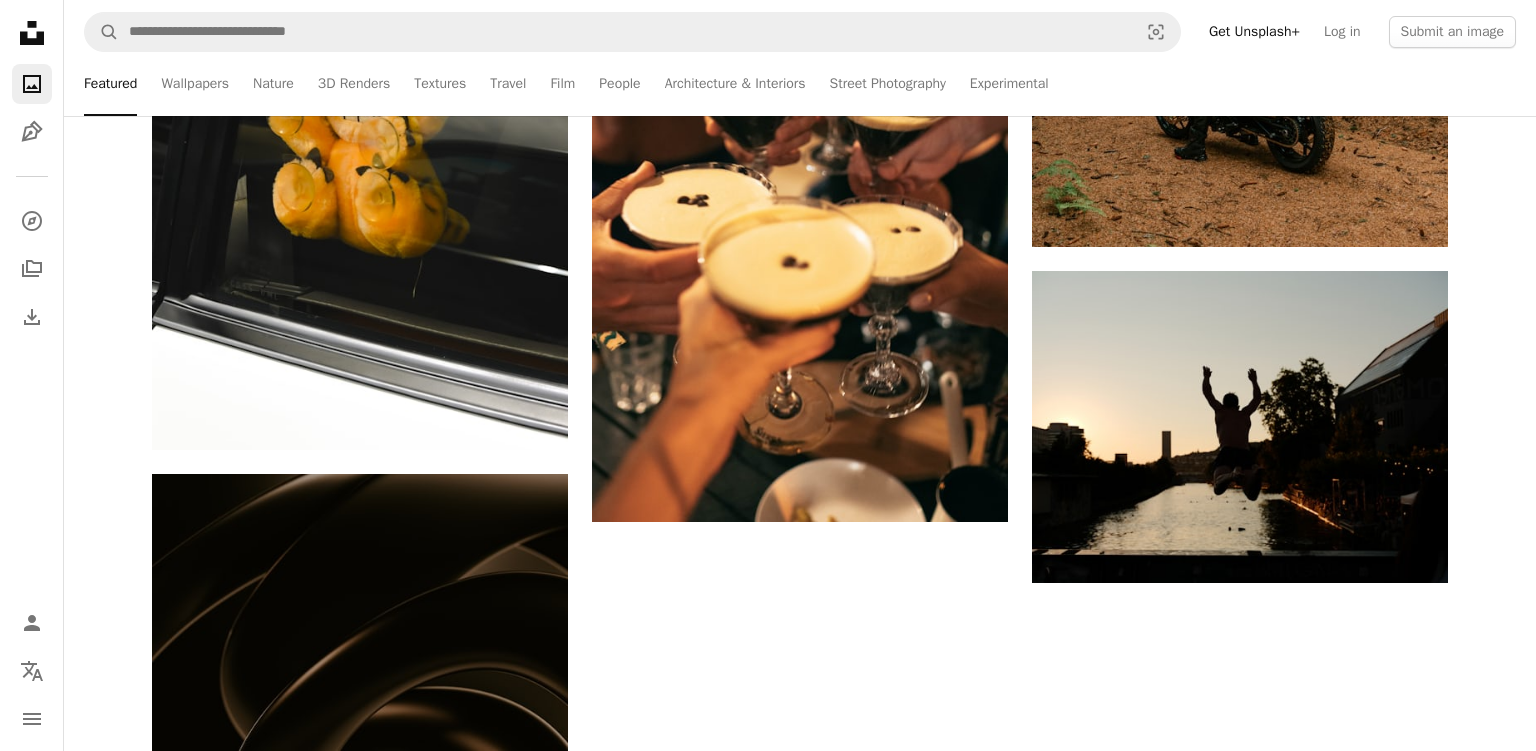 scroll, scrollTop: 0, scrollLeft: 0, axis: both 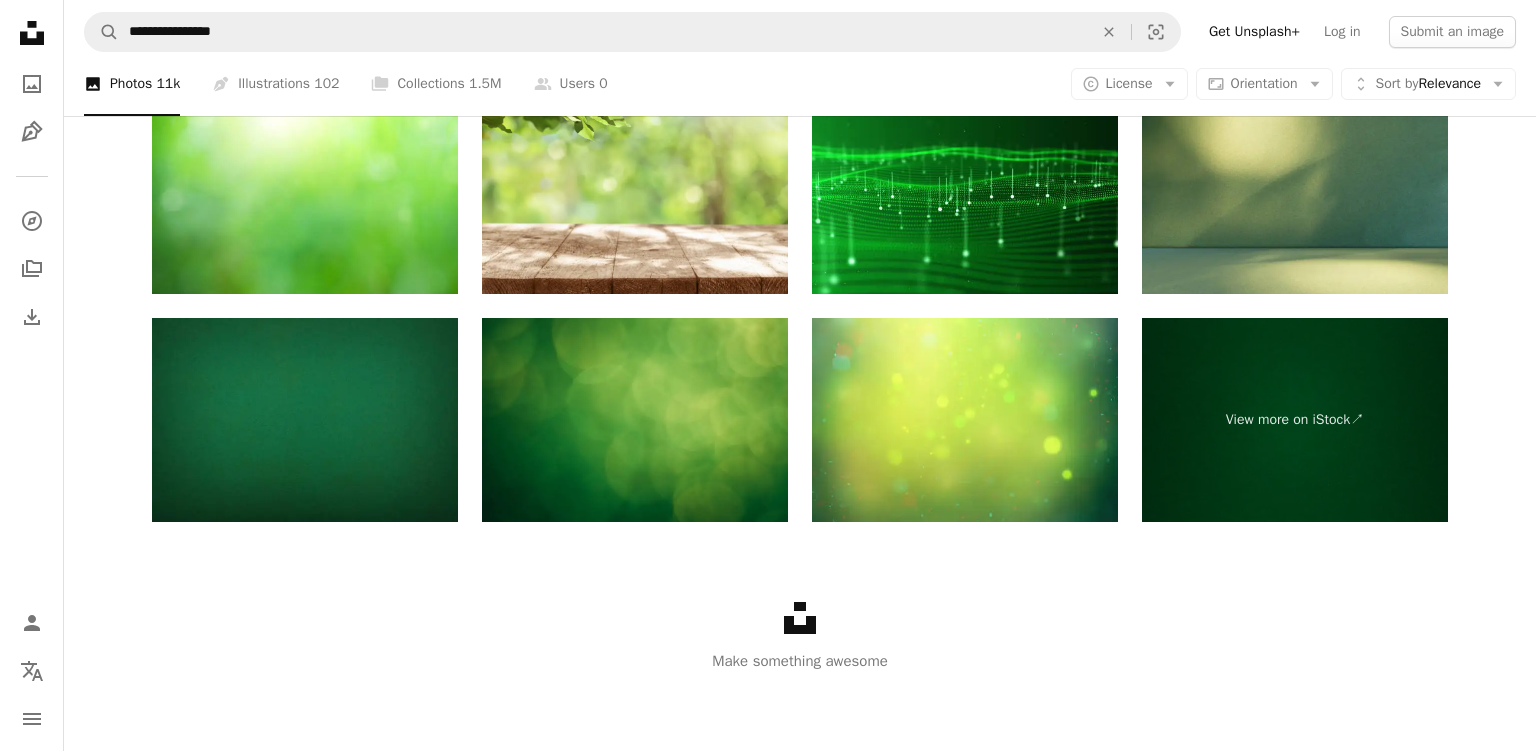 click on "Unsplash logo Make something awesome" at bounding box center [800, 637] 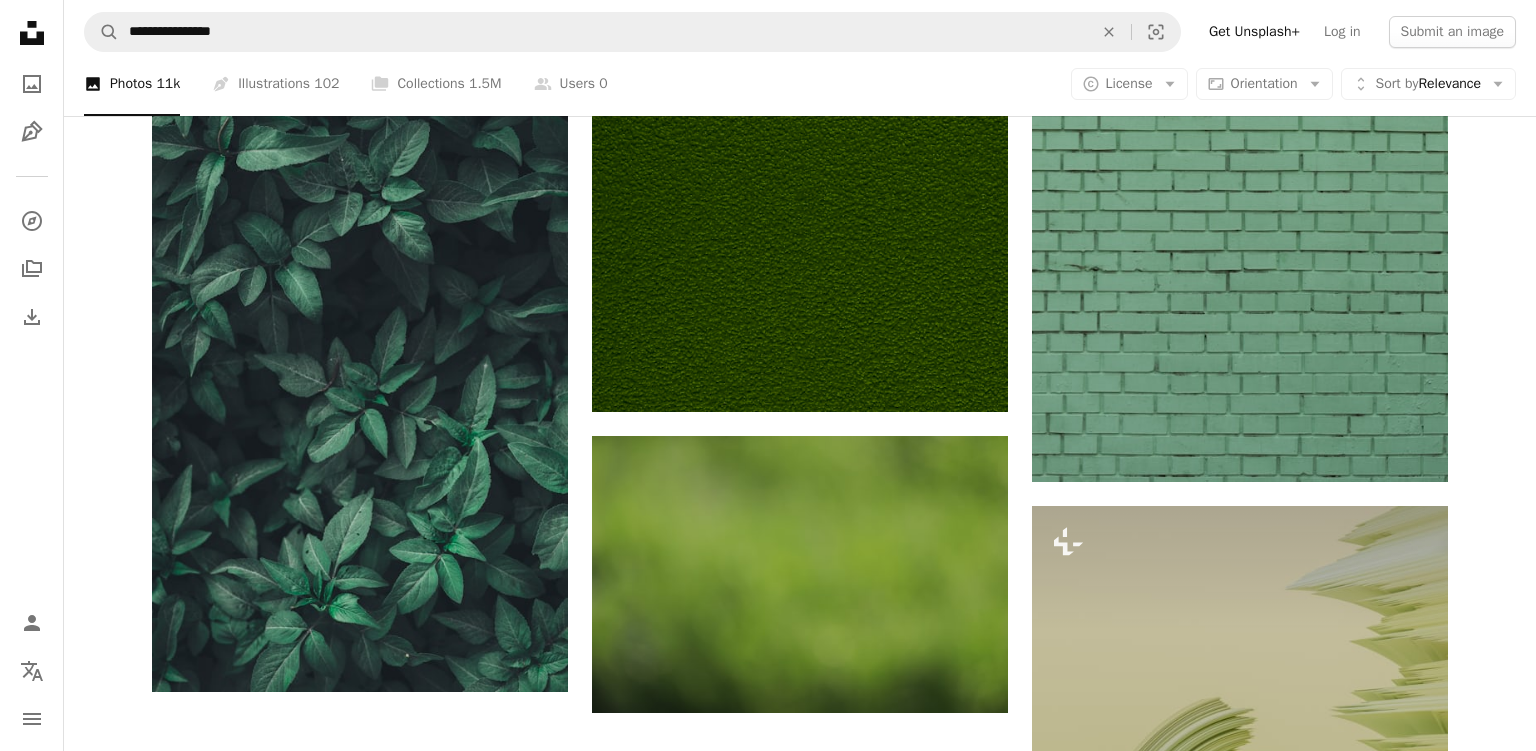 scroll, scrollTop: 2835, scrollLeft: 0, axis: vertical 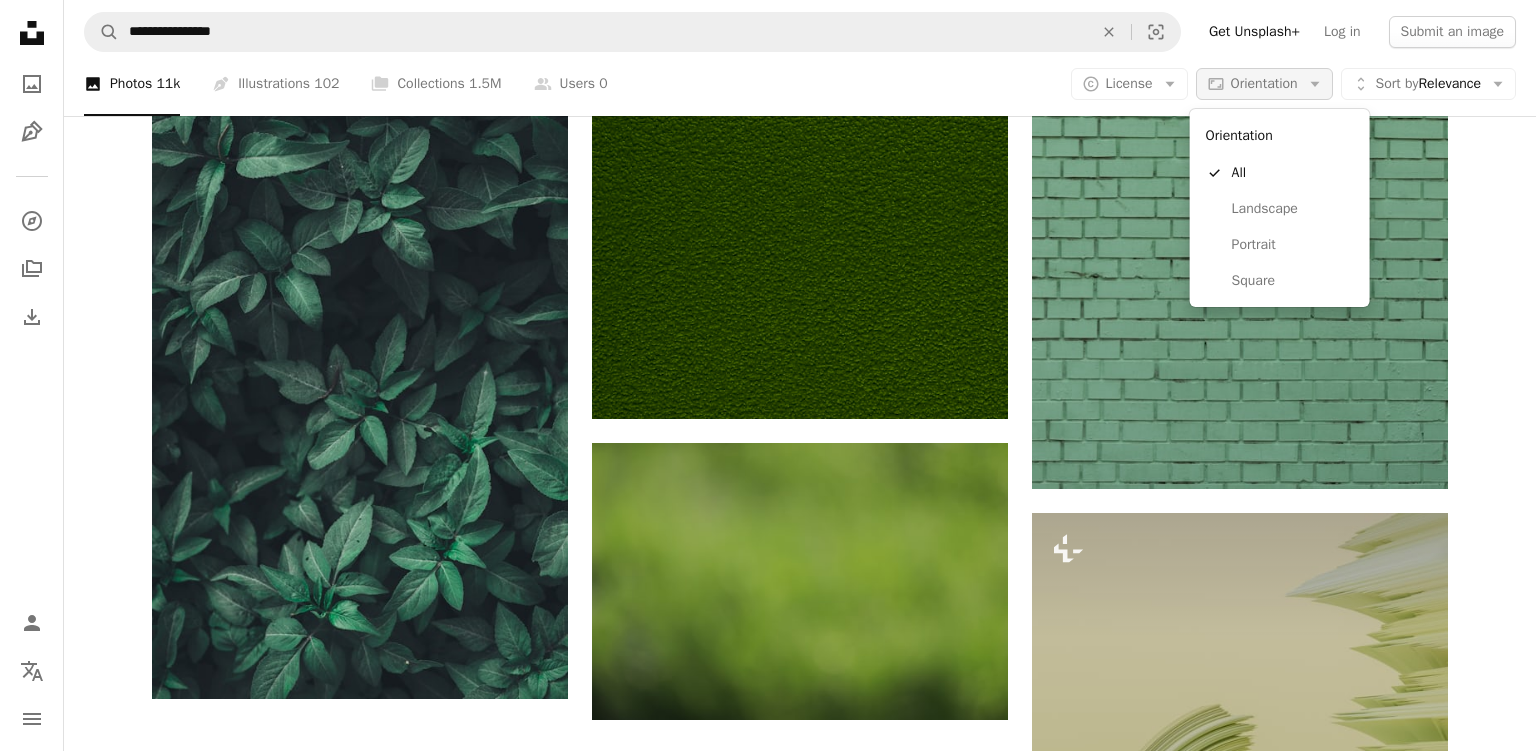click on "Orientation" at bounding box center [1264, 83] 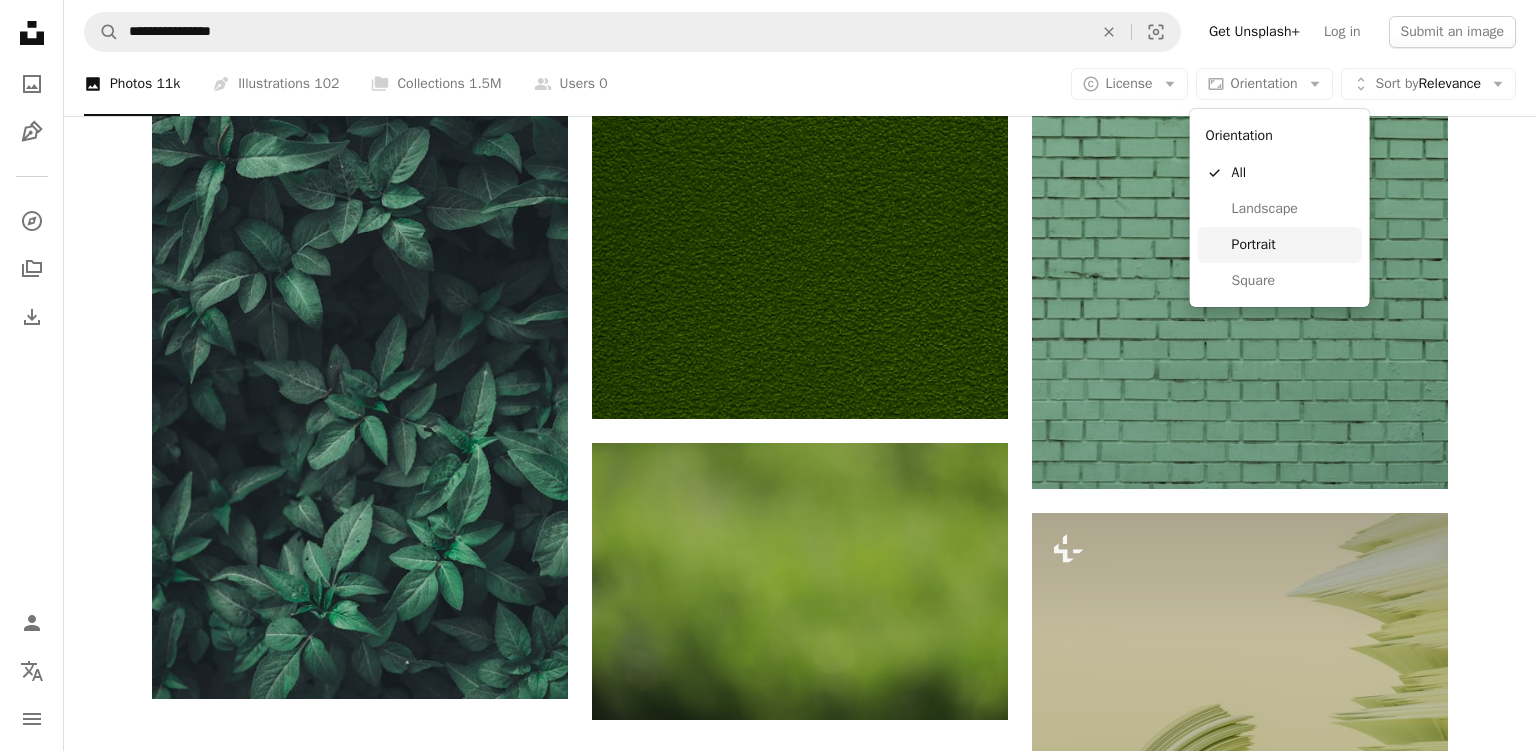 click on "Portrait" at bounding box center [1293, 245] 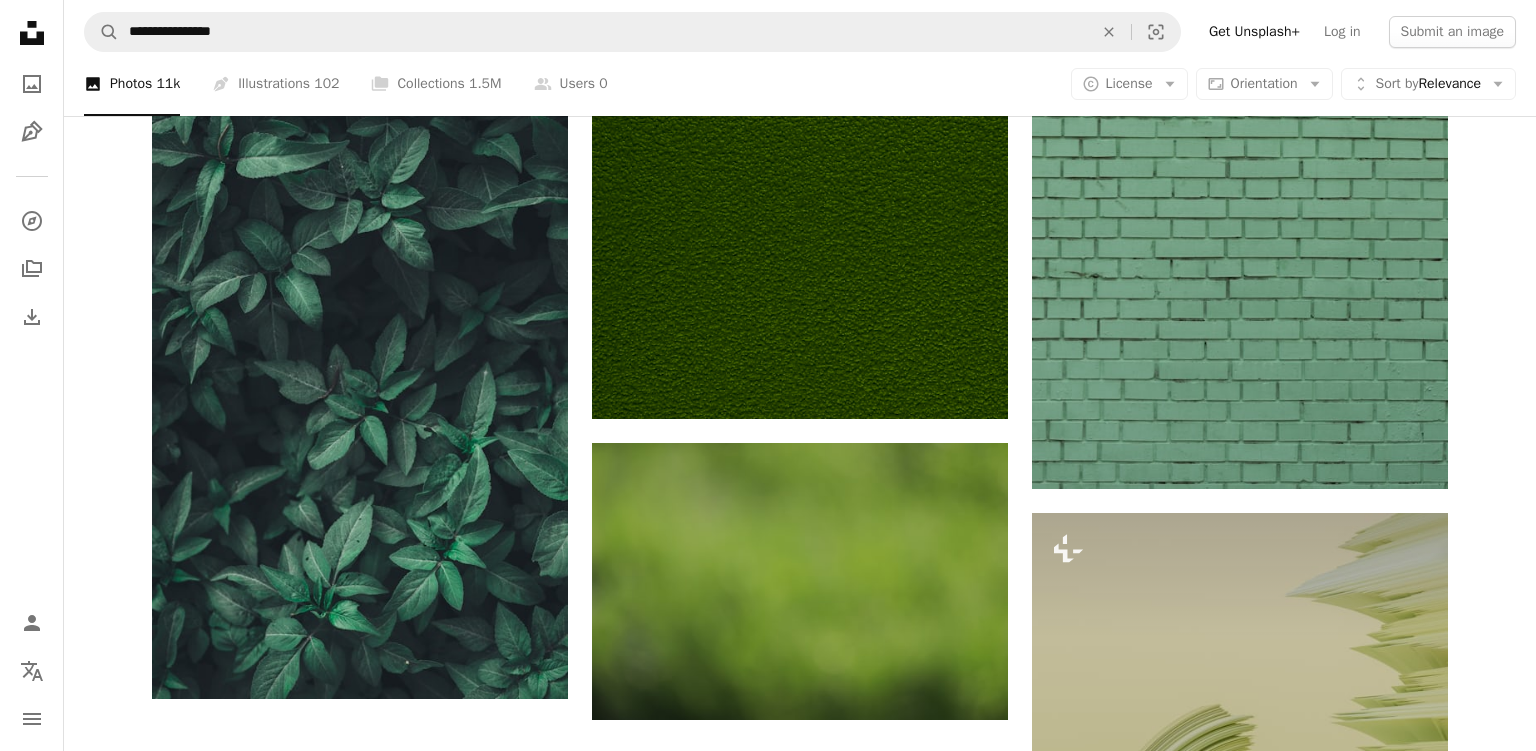 scroll, scrollTop: 0, scrollLeft: 0, axis: both 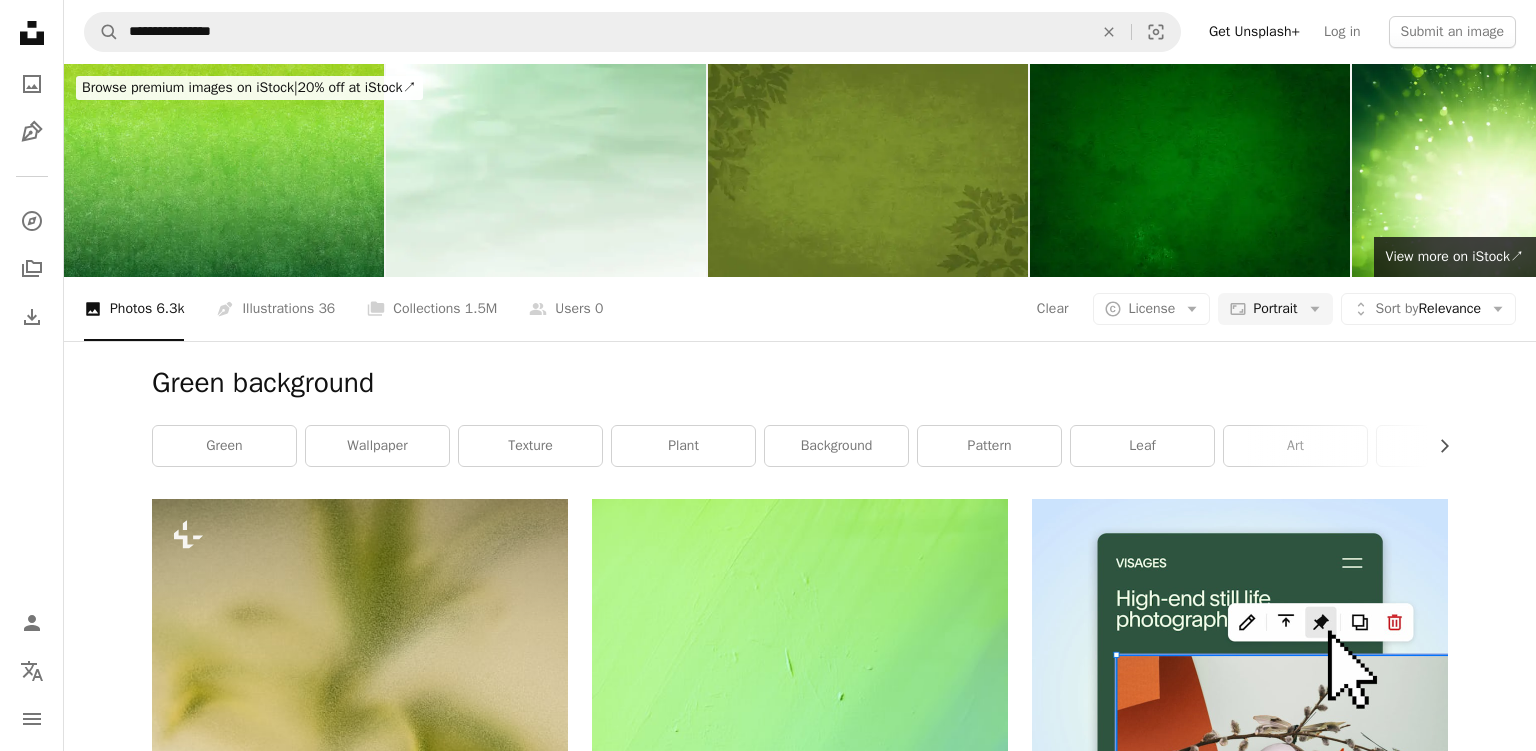 click on "Green background" at bounding box center [800, 383] 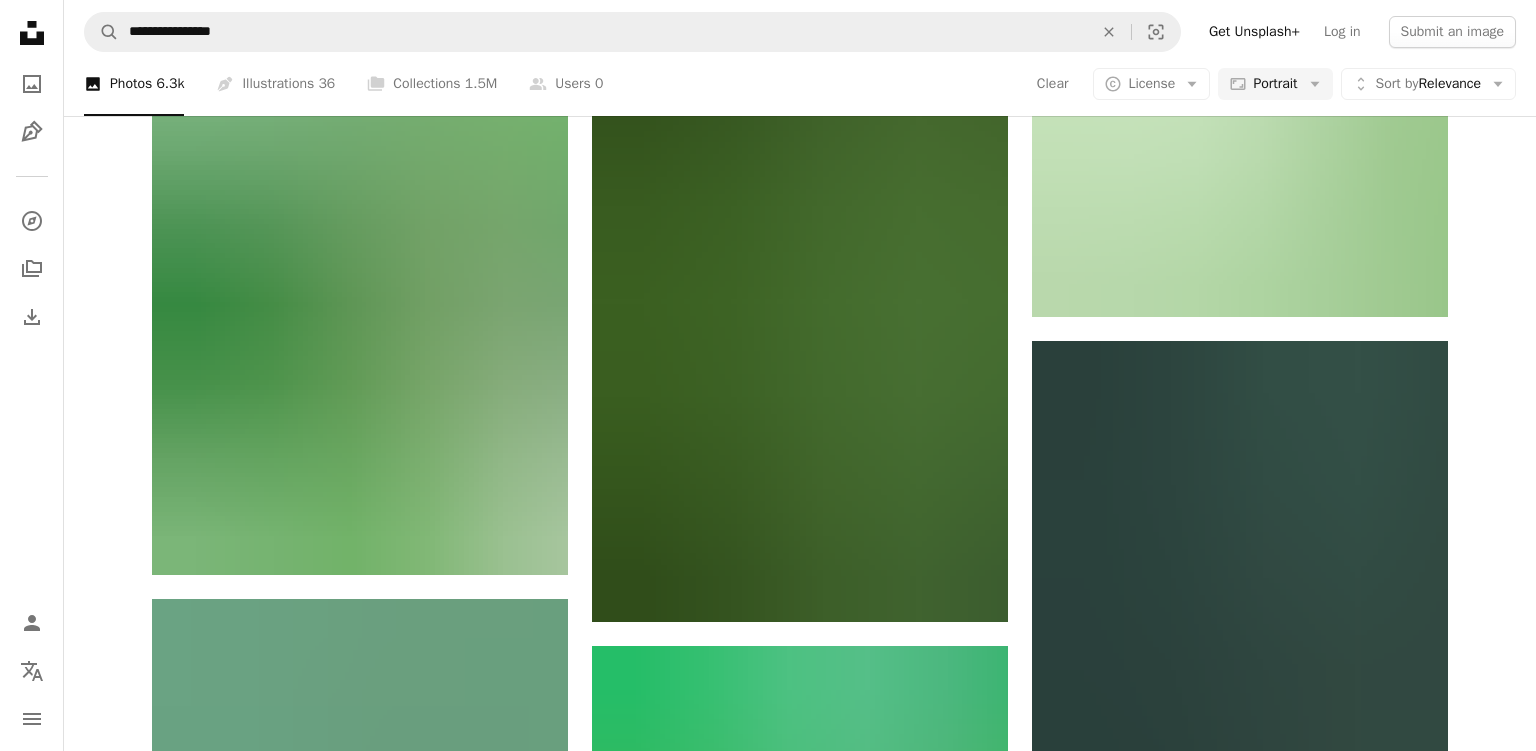scroll, scrollTop: 1900, scrollLeft: 0, axis: vertical 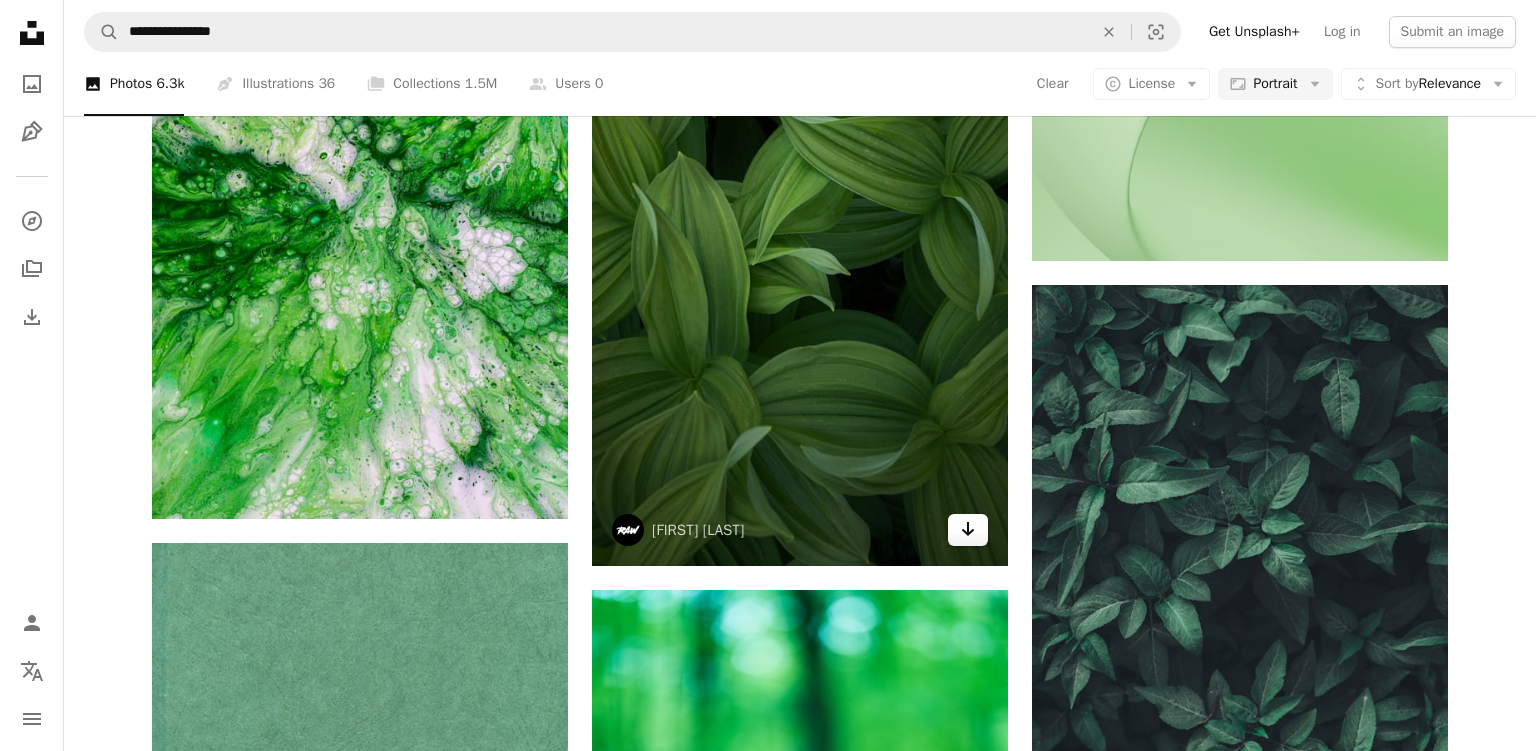 click on "Arrow pointing down" at bounding box center (968, 530) 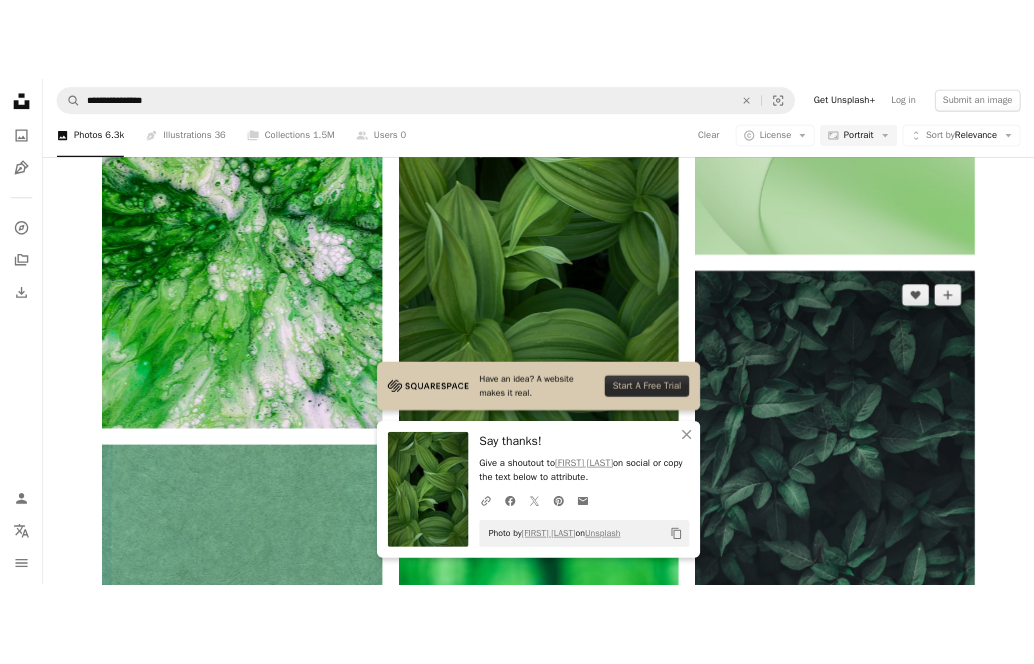 scroll, scrollTop: 1534, scrollLeft: 0, axis: vertical 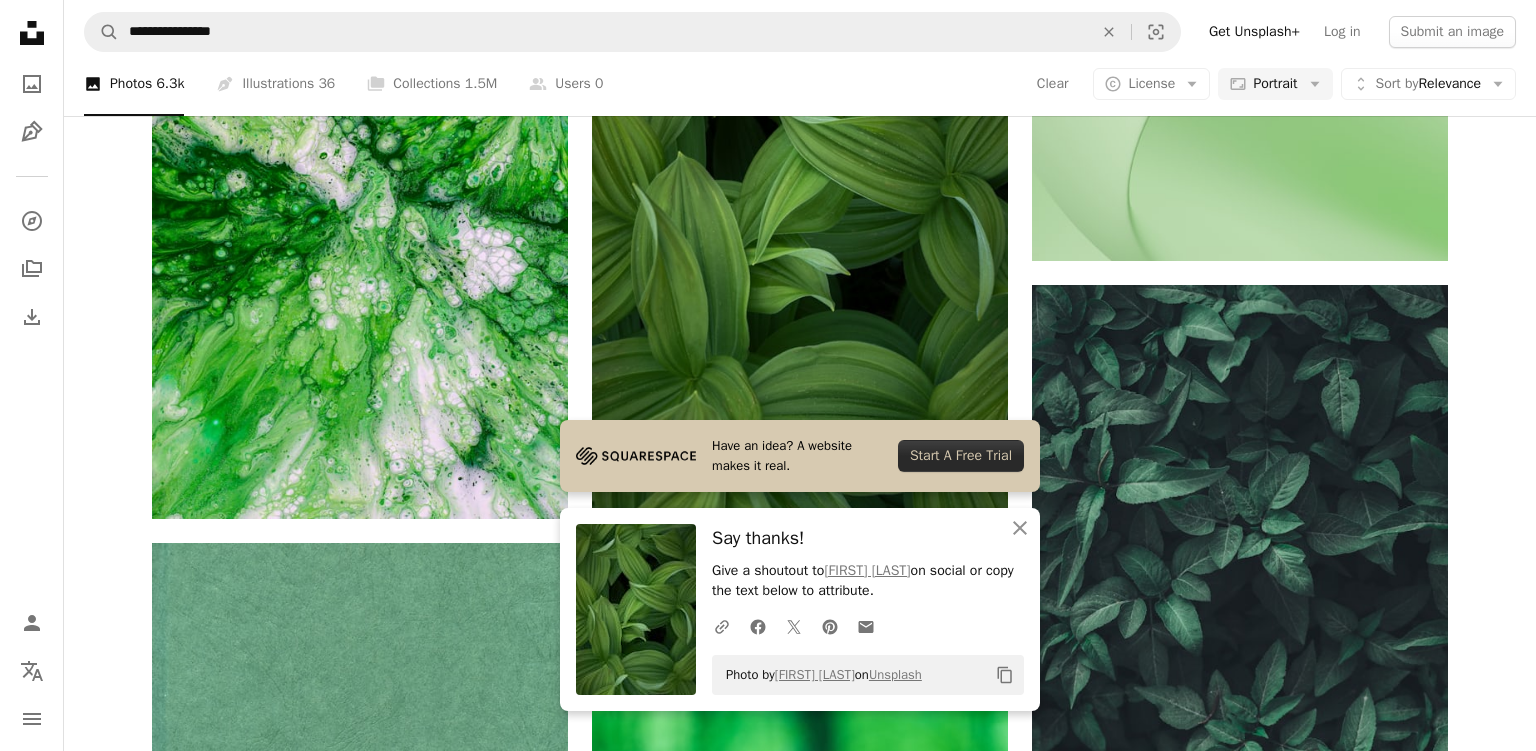click on "**********" at bounding box center [800, 32] 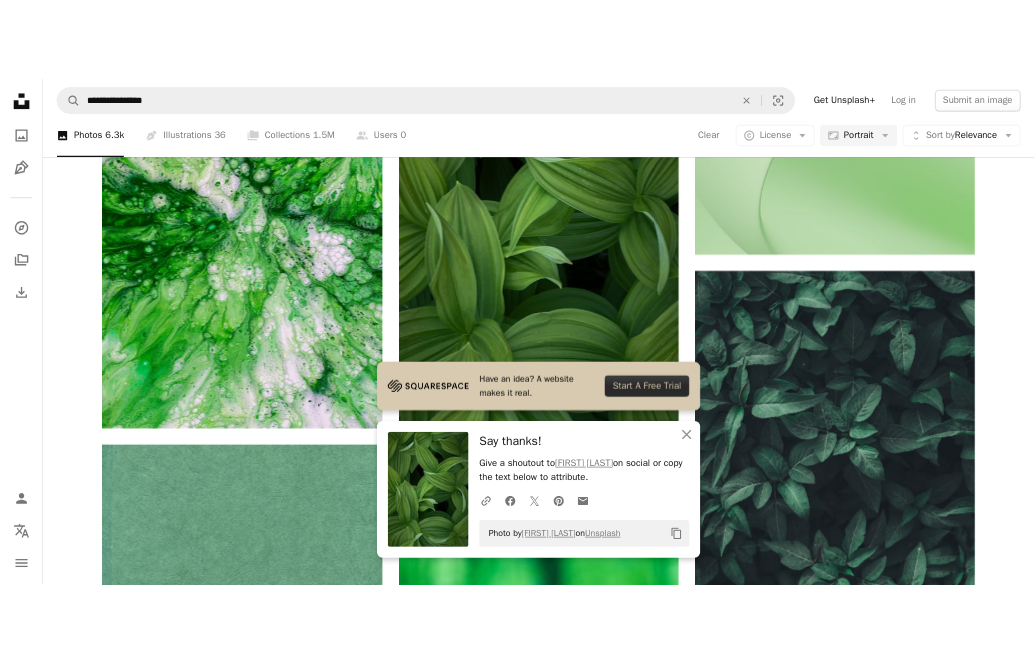 scroll, scrollTop: 1534, scrollLeft: 0, axis: vertical 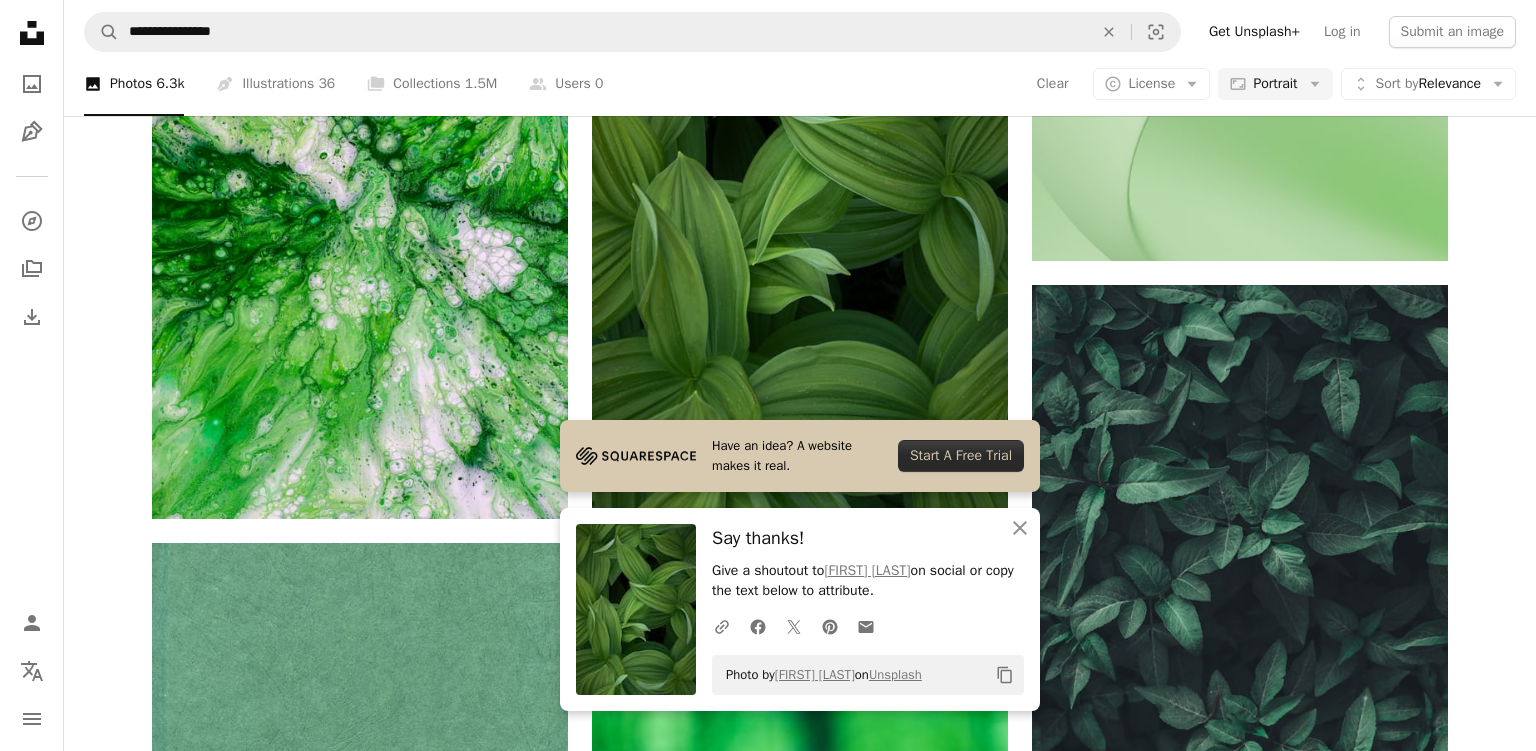 click on "Plus sign for Unsplash+ A heart A plus sign [FIRST] [LAST] For  Unsplash+ A lock Download A heart A plus sign [FIRST] [LAST] Available for hire A checkmark inside of a circle Arrow pointing down Plus sign for Unsplash+ A heart A plus sign [FIRST] [LAST] For  Unsplash+ A lock Download A heart A plus sign [FIRST] [LAST] Arrow pointing down Plus sign for Unsplash+ A heart A plus sign [FIRST] [LAST] For  Unsplash+ A lock Download Plus sign for Unsplash+ A heart A plus sign [FIRST] [LAST] For  Unsplash+ A lock Download A heart A plus sign [FIRST] Available for hire A checkmark inside of a circle Arrow pointing down A heart A plus sign [FIRST] [LAST] Arrow pointing down A heart A plus sign [FIRST] [LAST] Available for hire A checkmark inside of a circle Arrow pointing down A heart A plus sign [FIRST] [LAST] Arrow pointing down A heart A plus sign [FIRST] [LAST] Available for hire A checkmark inside of a circle Arrow pointing down A heart A plus sign [FIRST] [LAST] Available for hire Arrow pointing down" at bounding box center [800, 1015] 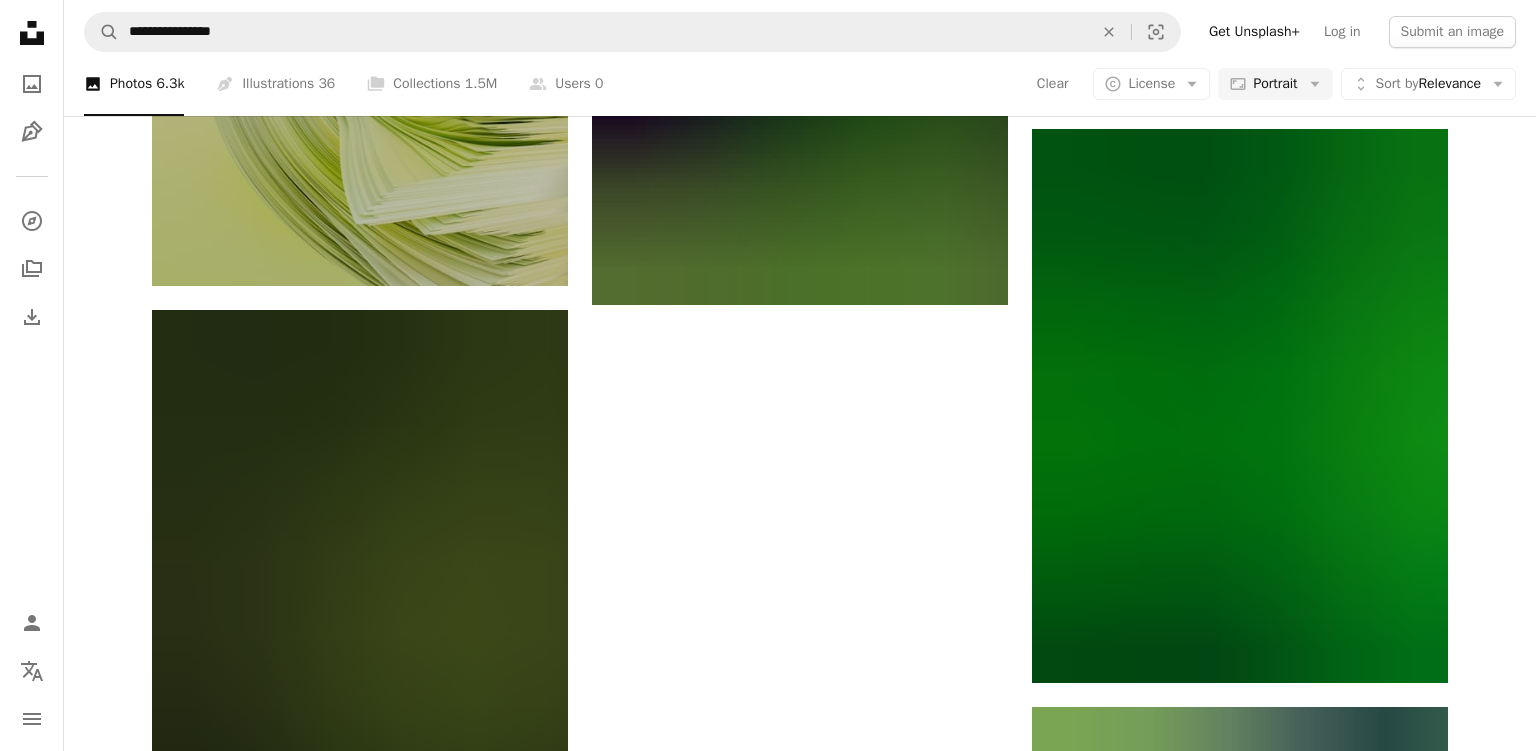 scroll, scrollTop: 4012, scrollLeft: 0, axis: vertical 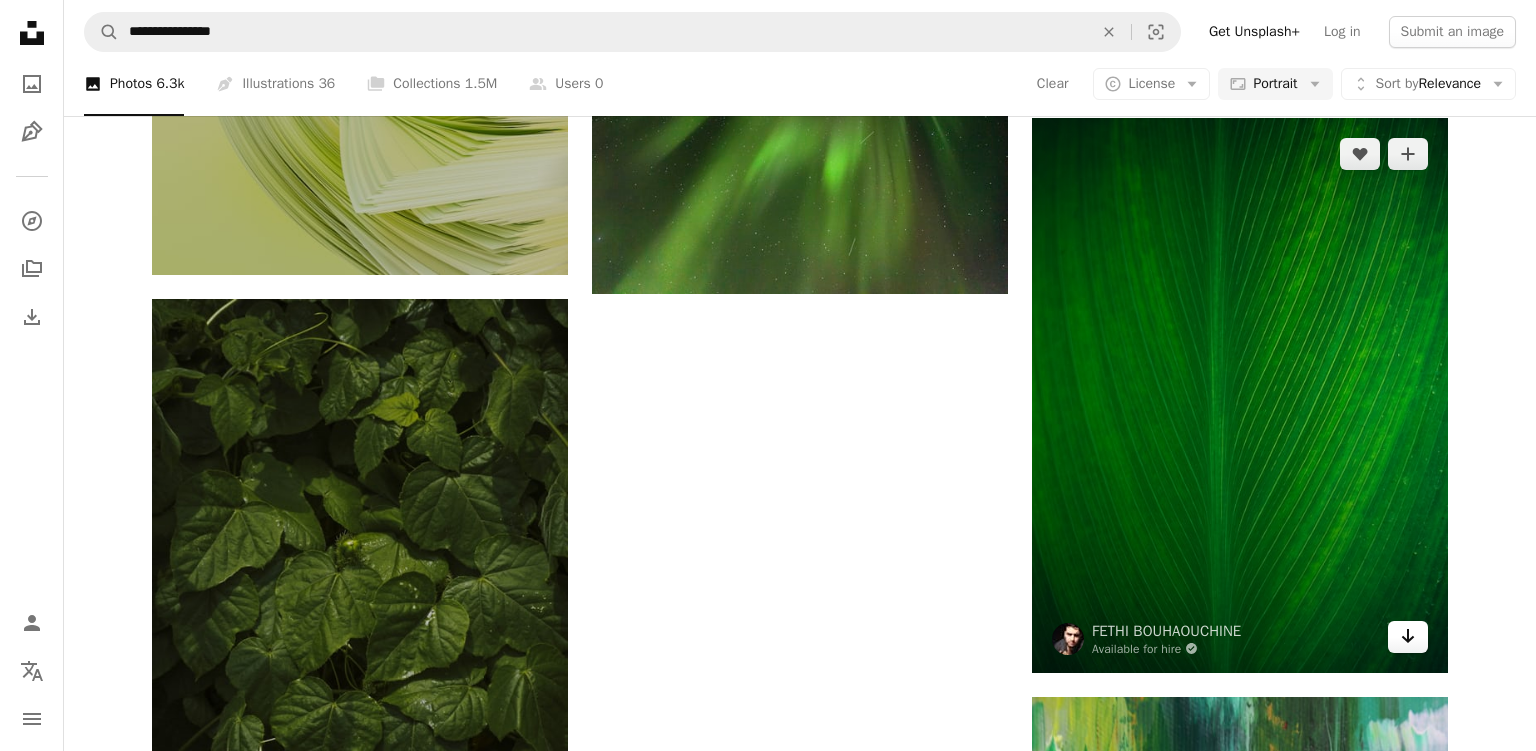 click on "Arrow pointing down" 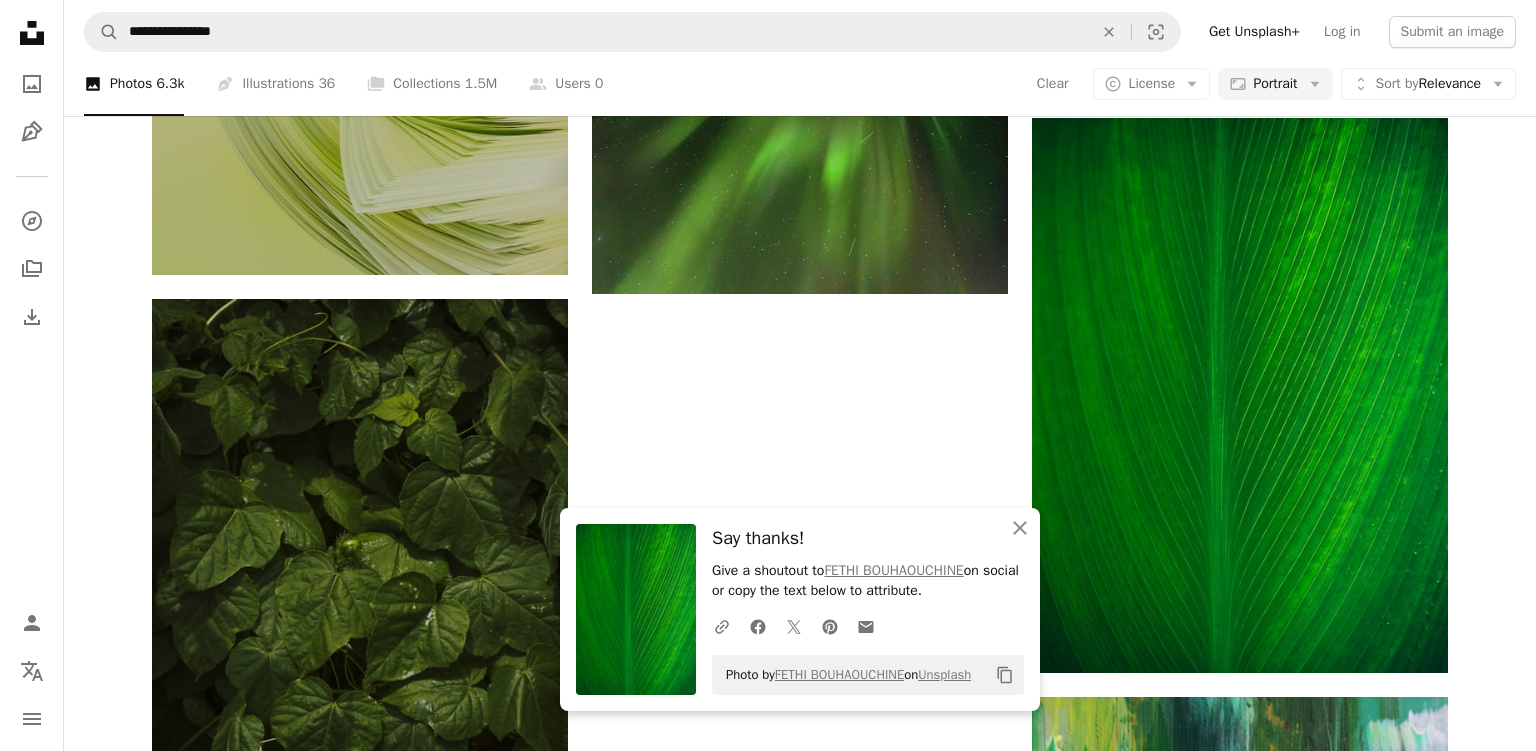 click on "Plus sign for Unsplash+ A heart A plus sign [FIRST] [LAST] For  Unsplash+ A lock Download A heart A plus sign [FIRST] [LAST] Available for hire A checkmark inside of a circle Arrow pointing down Plus sign for Unsplash+ A heart A plus sign [FIRST] [LAST] For  Unsplash+ A lock Download A heart A plus sign [FIRST] [LAST] Arrow pointing down Plus sign for Unsplash+ A heart A plus sign [FIRST] [LAST] For  Unsplash+ A lock Download Plus sign for Unsplash+ A heart A plus sign [FIRST] [LAST] For  Unsplash+ A lock Download A heart A plus sign [FIRST] Available for hire A checkmark inside of a circle Arrow pointing down A heart A plus sign [FIRST] [LAST] Arrow pointing down A heart A plus sign [FIRST] [LAST] Available for hire A checkmark inside of a circle Arrow pointing down A heart A plus sign [FIRST] [LAST] Arrow pointing down A heart A plus sign [FIRST] [LAST] Available for hire A checkmark inside of a circle Arrow pointing down A heart A plus sign [FIRST] [LAST] Available for hire Arrow pointing down" at bounding box center [800, -1097] 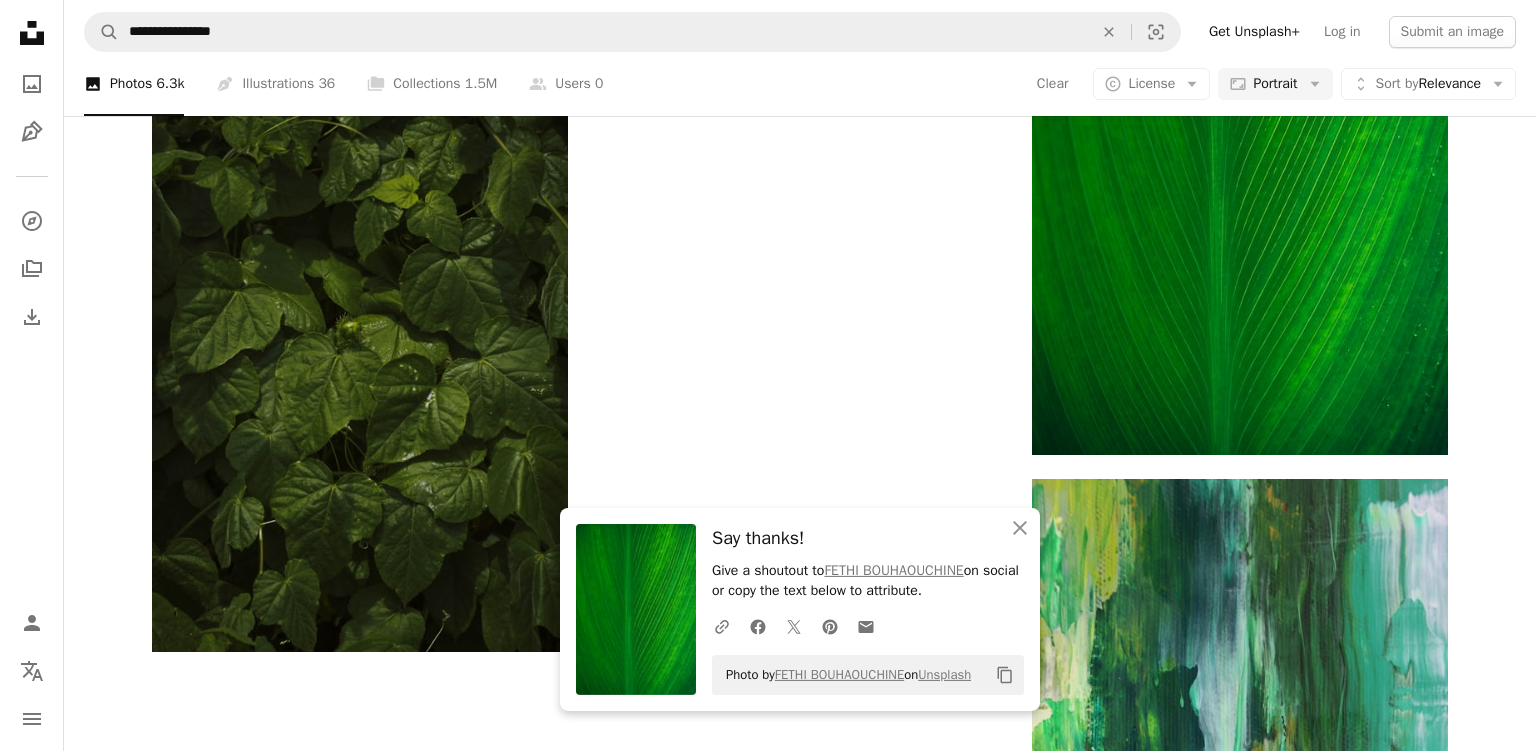 scroll, scrollTop: 4276, scrollLeft: 0, axis: vertical 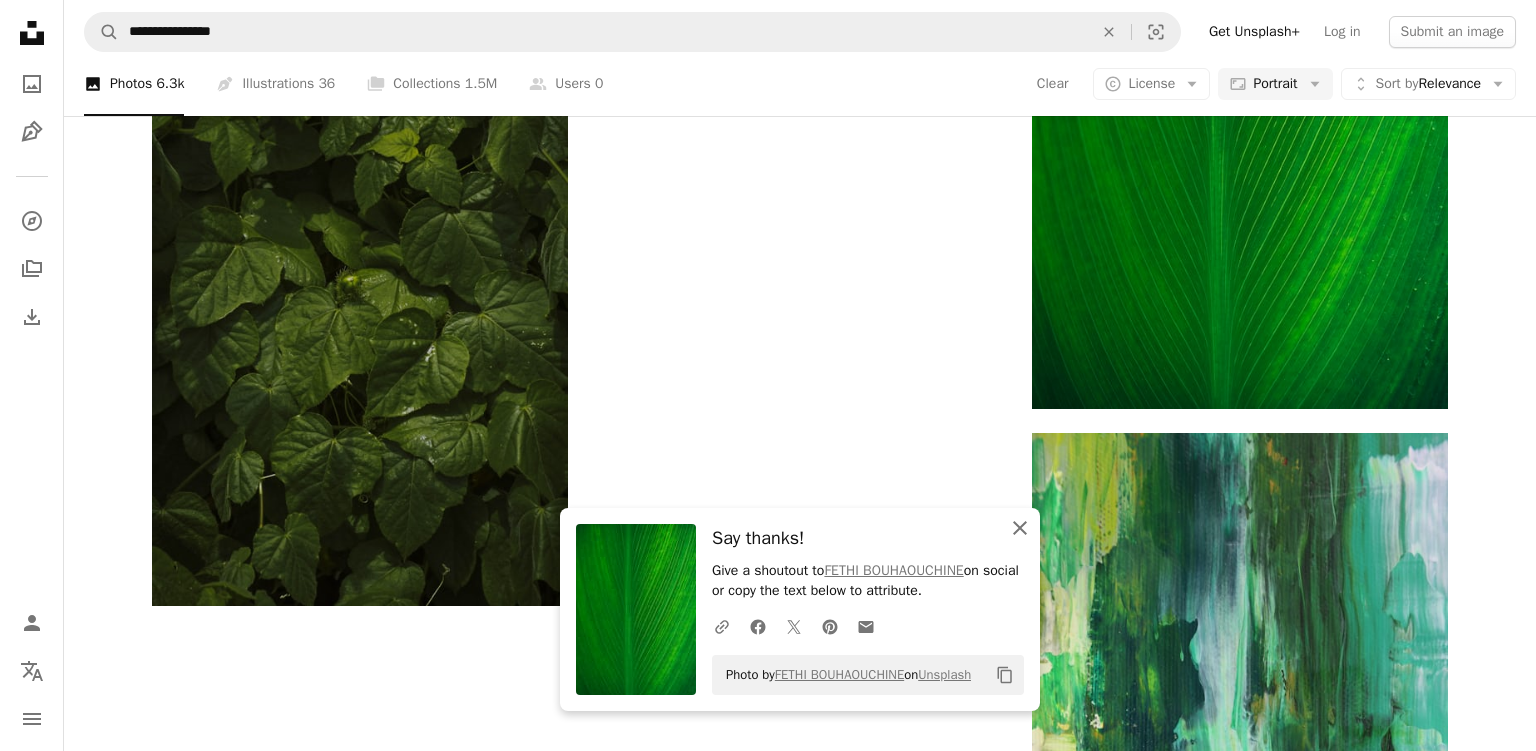 click on "An X shape" 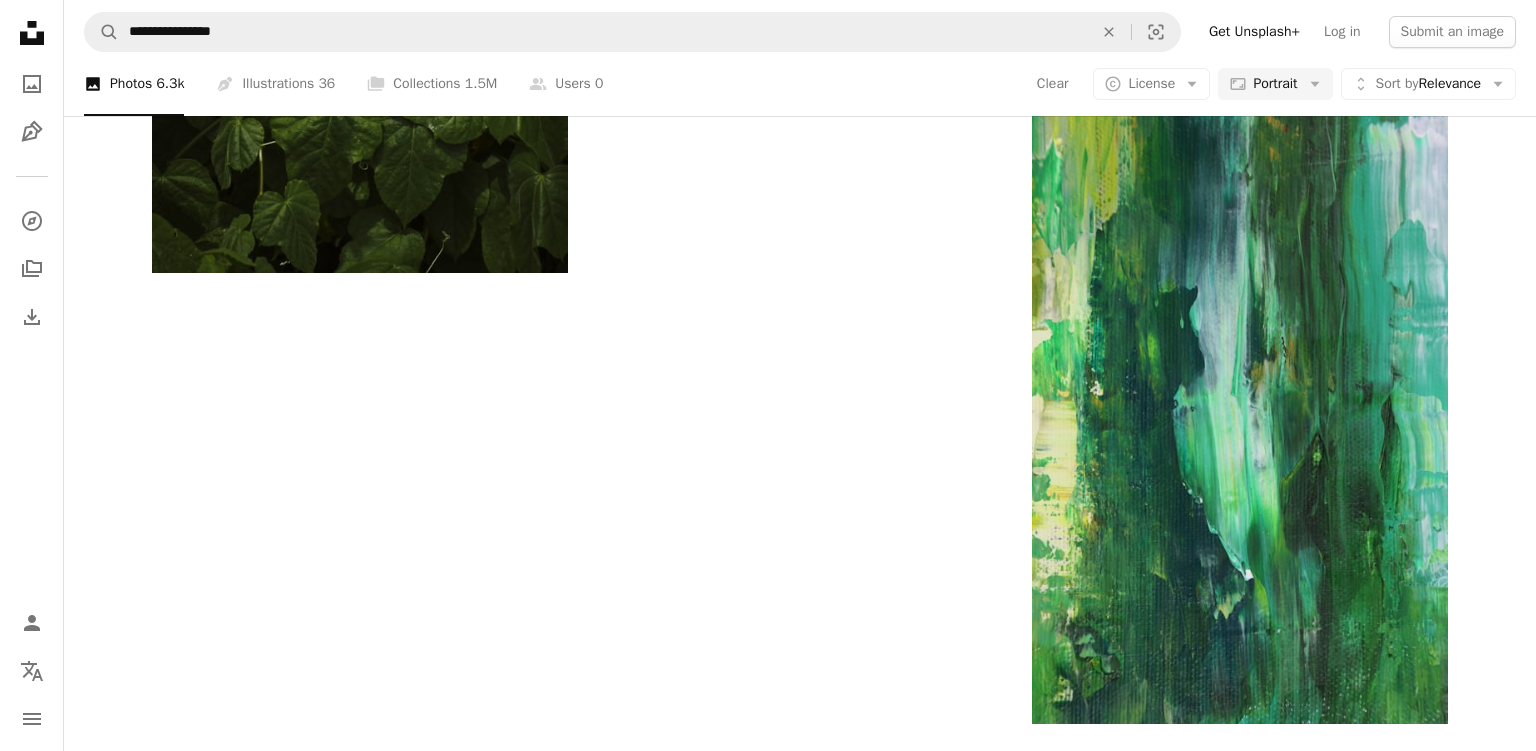 scroll, scrollTop: 4699, scrollLeft: 0, axis: vertical 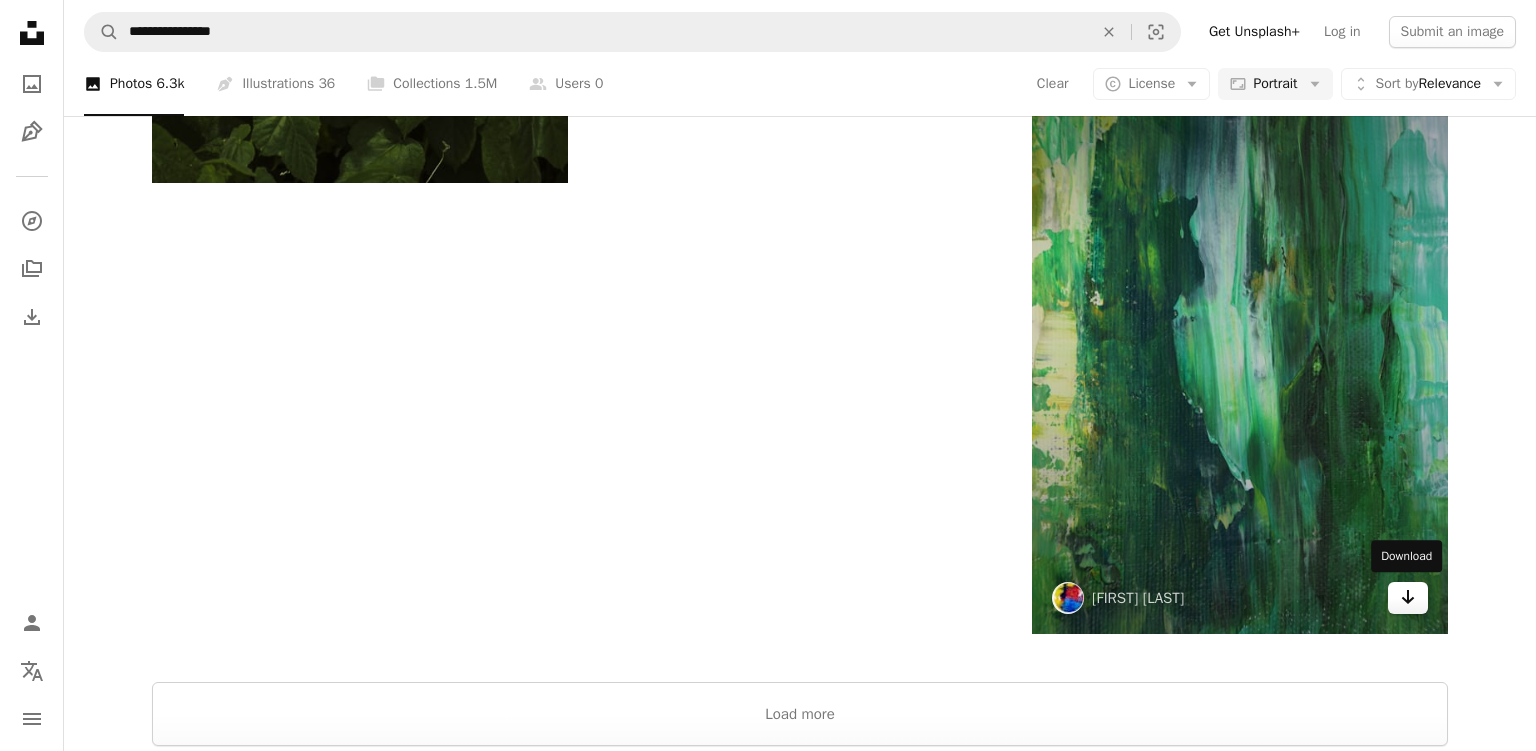 click on "Arrow pointing down" 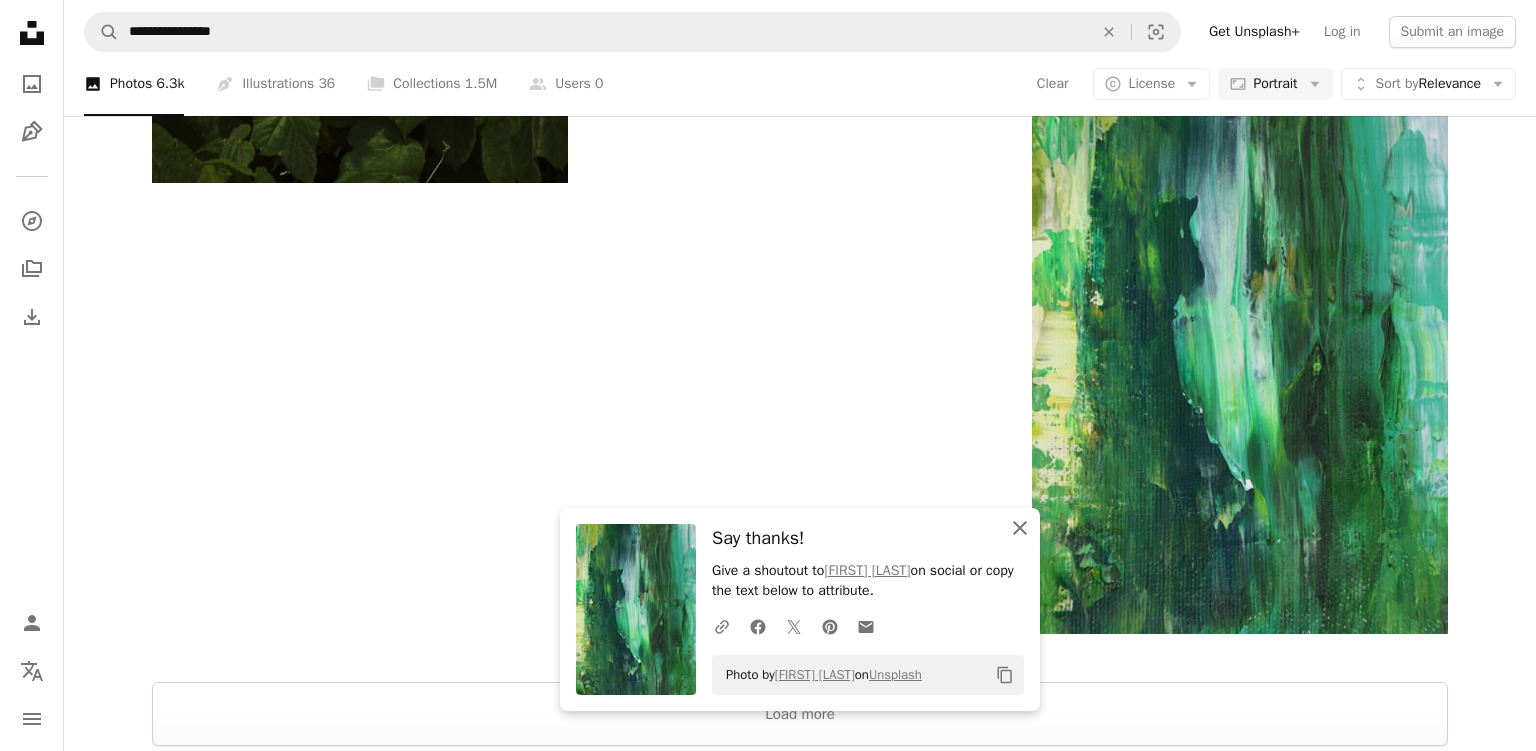 click on "An X shape" 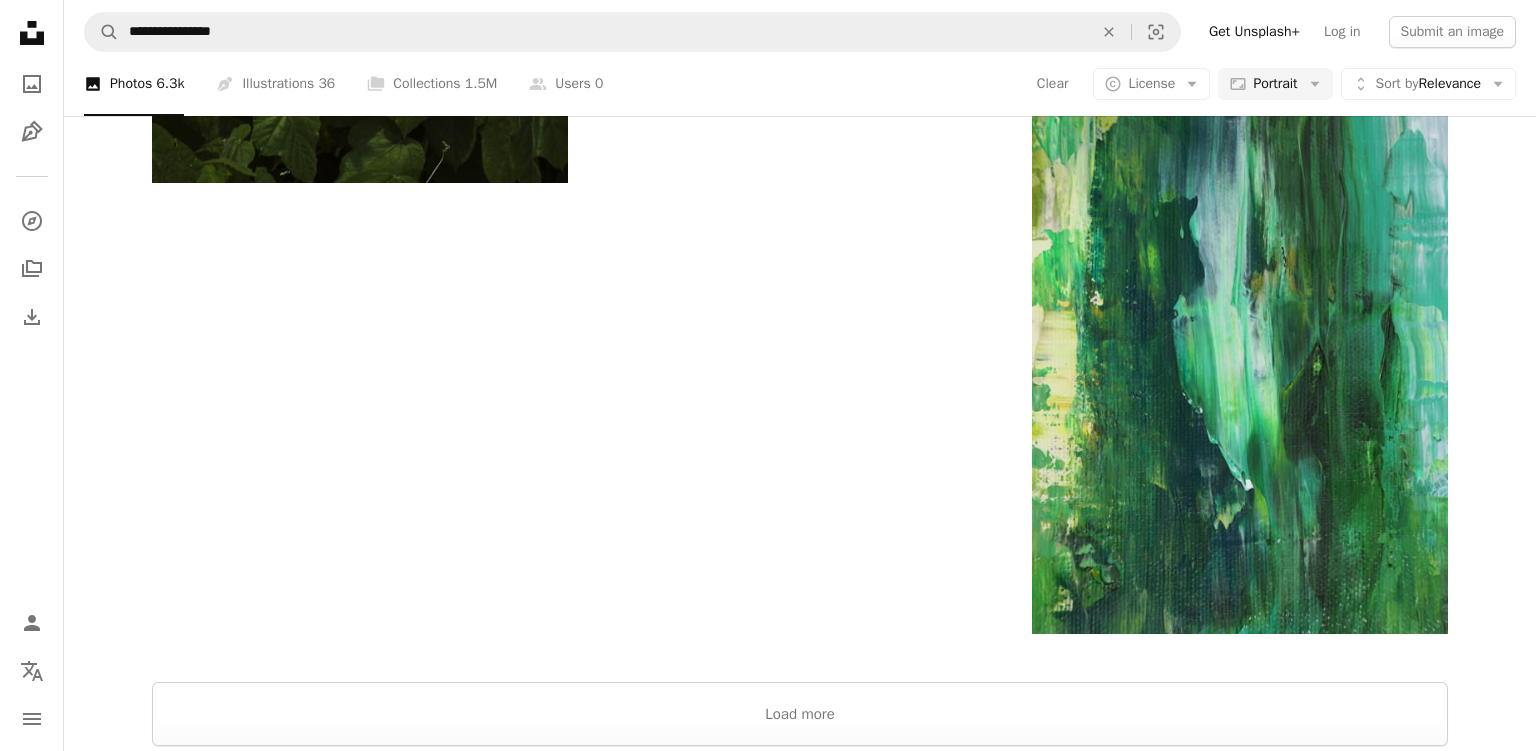 click on "Plus sign for Unsplash+ A heart A plus sign [FIRST] [LAST] For  Unsplash+ A lock Download A heart A plus sign [FIRST] [LAST] Available for hire A checkmark inside of a circle Arrow pointing down Plus sign for Unsplash+ A heart A plus sign [FIRST] [LAST] For  Unsplash+ A lock Download A heart A plus sign [FIRST] [LAST] Arrow pointing down Plus sign for Unsplash+ A heart A plus sign [FIRST] [LAST] For  Unsplash+ A lock Download Plus sign for Unsplash+ A heart A plus sign [FIRST] [LAST] For  Unsplash+ A lock Download A heart A plus sign [FIRST] Available for hire A checkmark inside of a circle Arrow pointing down A heart A plus sign [FIRST] [LAST] Arrow pointing down A heart A plus sign [FIRST] [LAST] Available for hire A checkmark inside of a circle Arrow pointing down A heart A plus sign [FIRST] [LAST] Arrow pointing down A heart A plus sign [FIRST] [LAST] Available for hire A checkmark inside of a circle Arrow pointing down A heart A plus sign [FIRST] [LAST] Available for hire Arrow pointing down" at bounding box center (800, -1784) 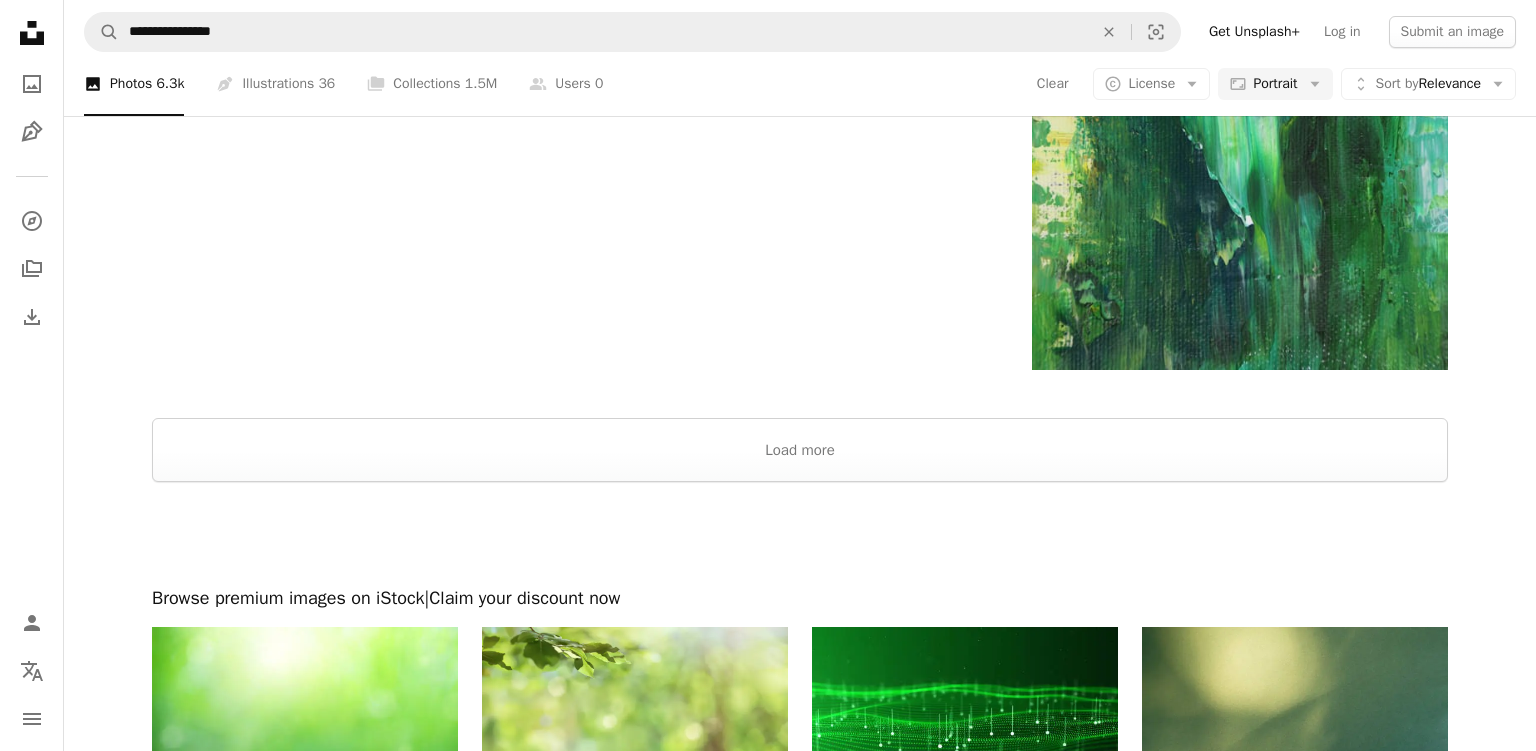 scroll, scrollTop: 5016, scrollLeft: 0, axis: vertical 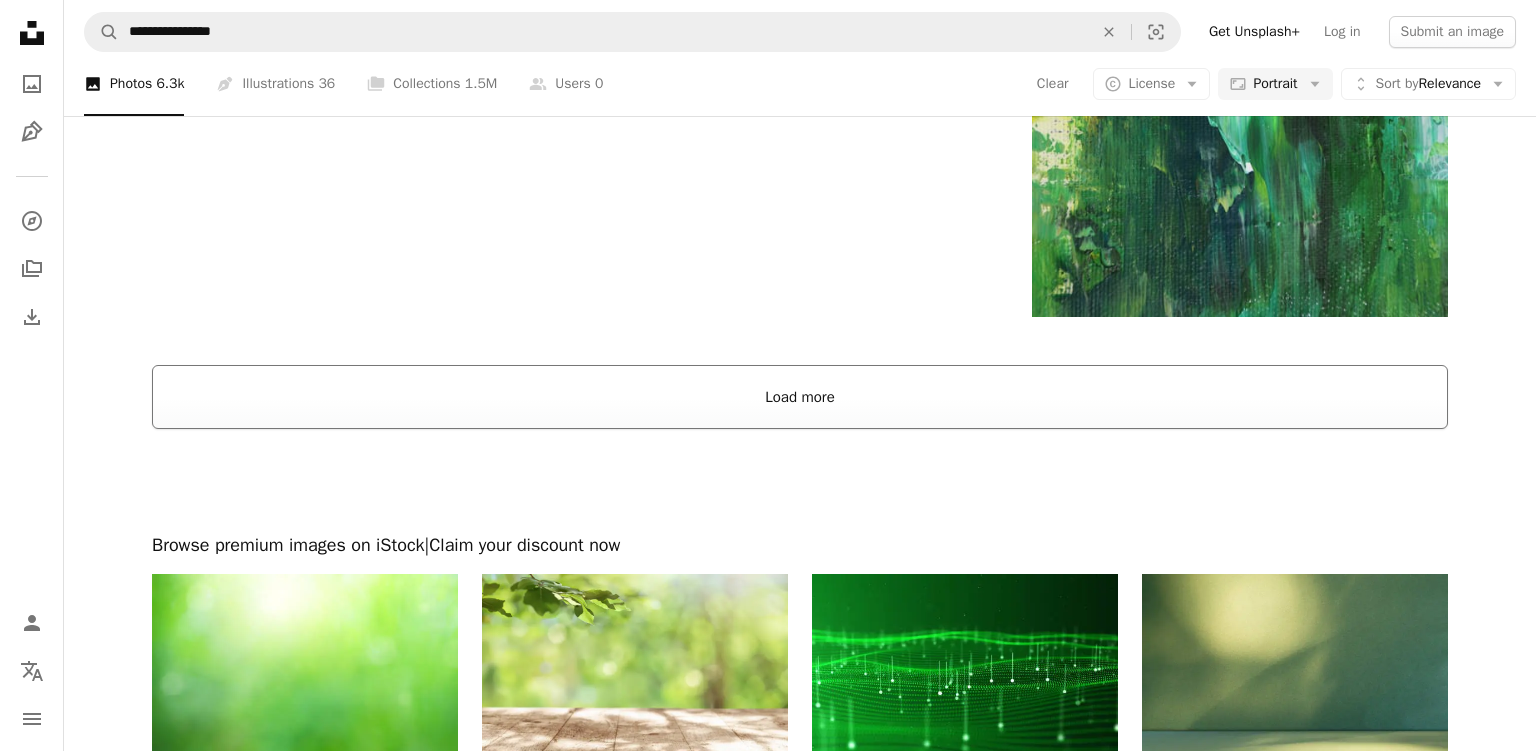 click on "Load more" at bounding box center [800, 397] 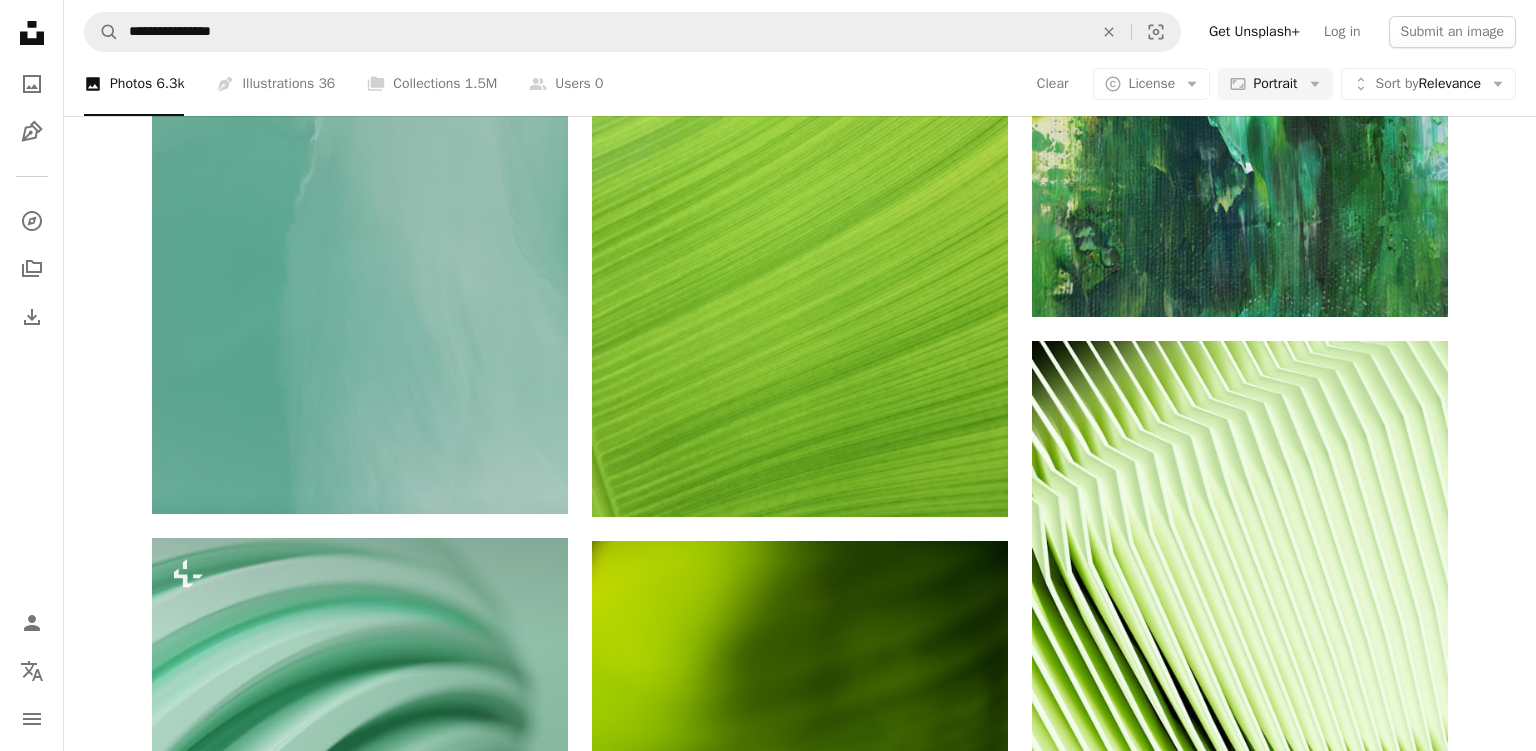 click on "Plus sign for Unsplash+ A heart A plus sign [FIRST] [LAST] For  Unsplash+ A lock Download A heart A plus sign [FIRST] [LAST] Available for hire A checkmark inside of a circle Arrow pointing down Plus sign for Unsplash+ A heart A plus sign [FIRST] [LAST] For  Unsplash+ A lock Download A heart A plus sign [FIRST] [LAST] Arrow pointing down Plus sign for Unsplash+ A heart A plus sign [FIRST] [LAST] For  Unsplash+ A lock Download Plus sign for Unsplash+ A heart A plus sign [FIRST] [LAST] For  Unsplash+ A lock Download A heart A plus sign [FIRST] Available for hire A checkmark inside of a circle Arrow pointing down A heart A plus sign [FIRST] [LAST] Arrow pointing down Plus sign for Unsplash+ A heart A plus sign [FIRST] [LAST] For  Unsplash+ A lock Download A heart A plus sign [FIRST] [LAST] Arrow pointing down –– ––– –––  –– ––– –  ––– –––  ––––  –   – –– –––  – – ––– –– –– –––– –– The best in on-brand content creation" at bounding box center (800, 98) 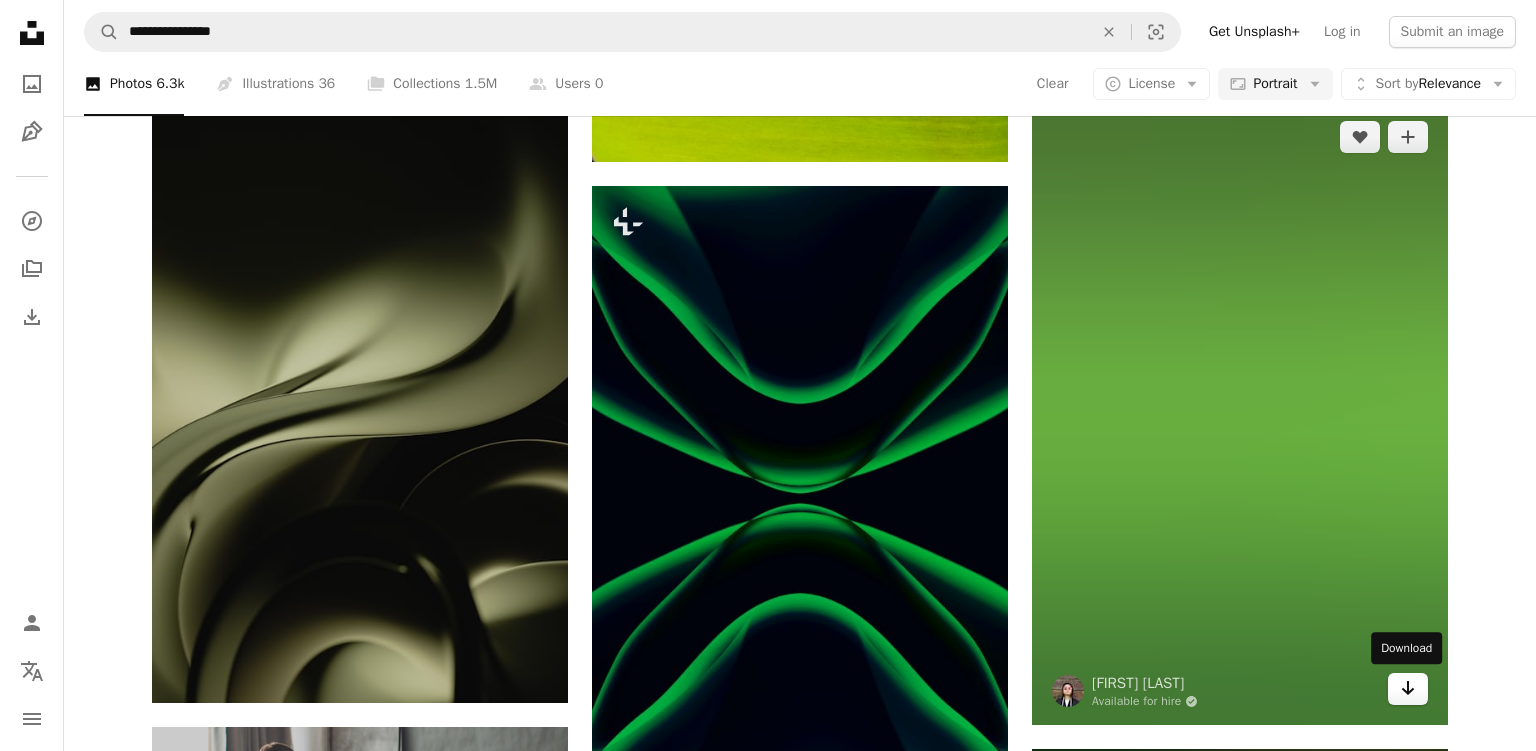 scroll, scrollTop: 6019, scrollLeft: 0, axis: vertical 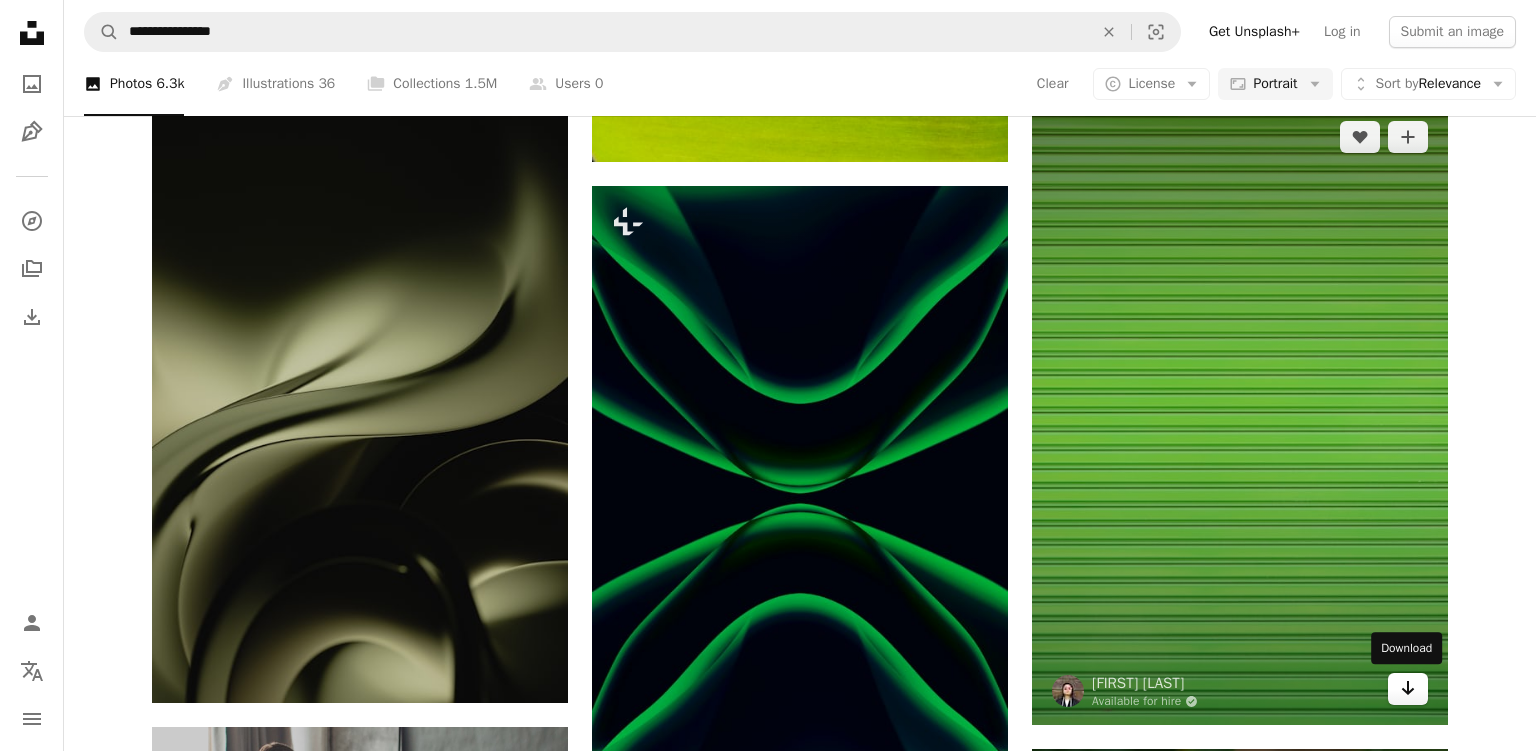 click on "Arrow pointing down" at bounding box center (1408, 689) 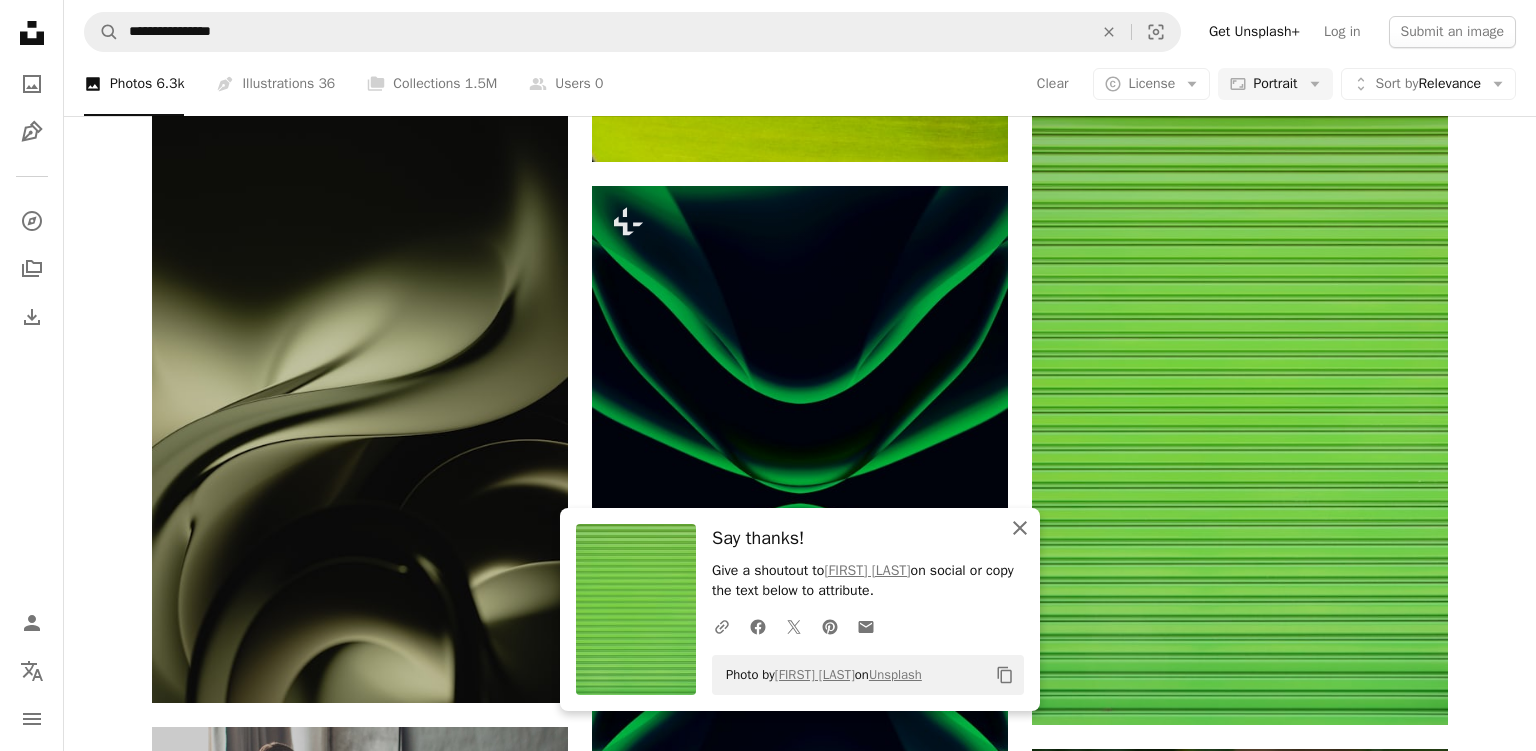 click on "An X shape" 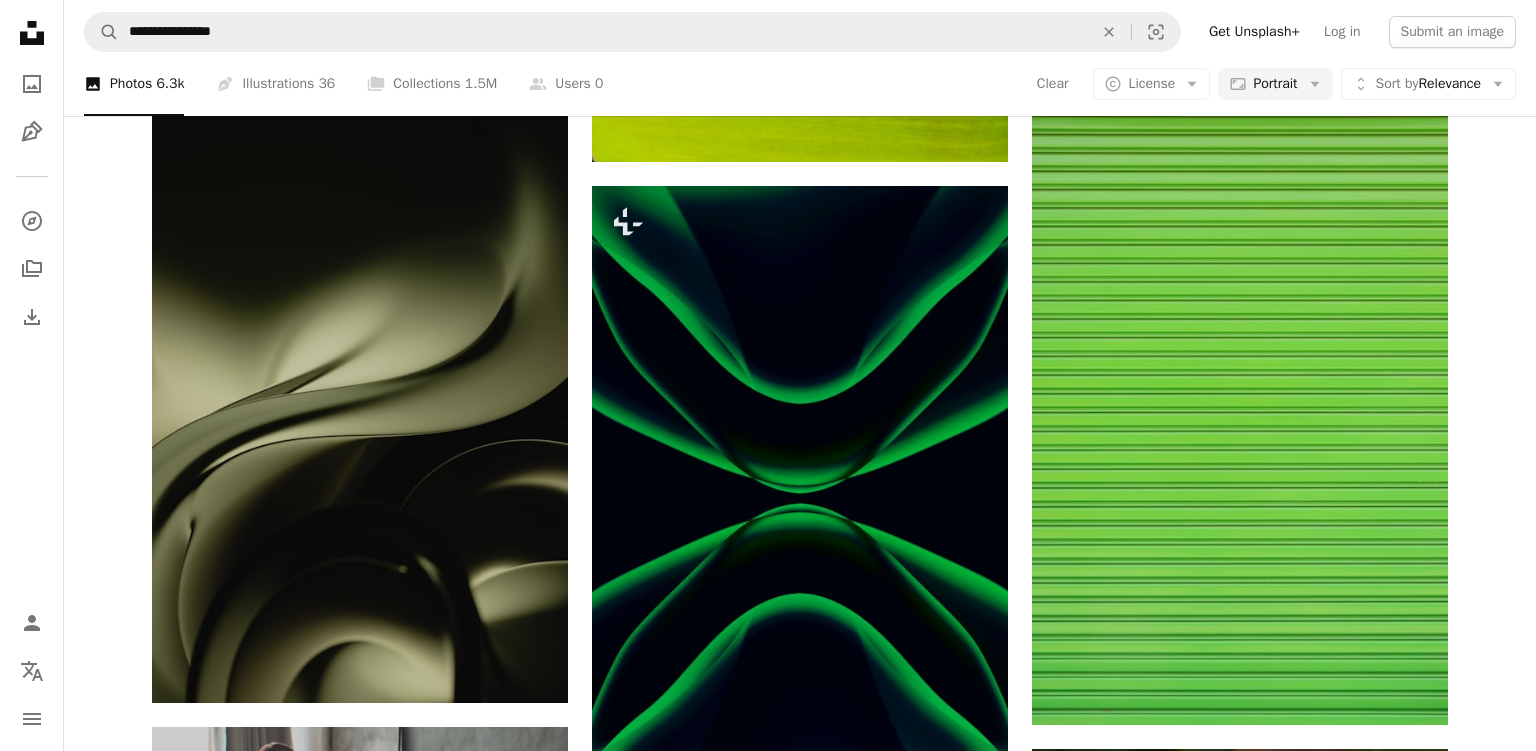 click on "Plus sign for Unsplash+ A heart A plus sign [FIRST] [LAST] For  Unsplash+ A lock Download A heart A plus sign [FIRST] [LAST] Available for hire A checkmark inside of a circle Arrow pointing down Plus sign for Unsplash+ A heart A plus sign [FIRST] [LAST] For  Unsplash+ A lock Download A heart A plus sign [FIRST] [LAST] Arrow pointing down Plus sign for Unsplash+ A heart A plus sign [FIRST] [LAST] For  Unsplash+ A lock Download Plus sign for Unsplash+ A heart A plus sign [FIRST] [LAST] For  Unsplash+ A lock Download A heart A plus sign [FIRST] Available for hire A checkmark inside of a circle Arrow pointing down A heart A plus sign [FIRST] [LAST] Arrow pointing down Plus sign for Unsplash+ A heart A plus sign [FIRST] [LAST] For  Unsplash+ A lock Download A heart A plus sign [FIRST] [LAST] Arrow pointing down –– ––– –––  –– ––– –  ––– –––  ––––  –   – –– –––  – – ––– –– –– –––– –– The best in on-brand content creation" at bounding box center (800, -905) 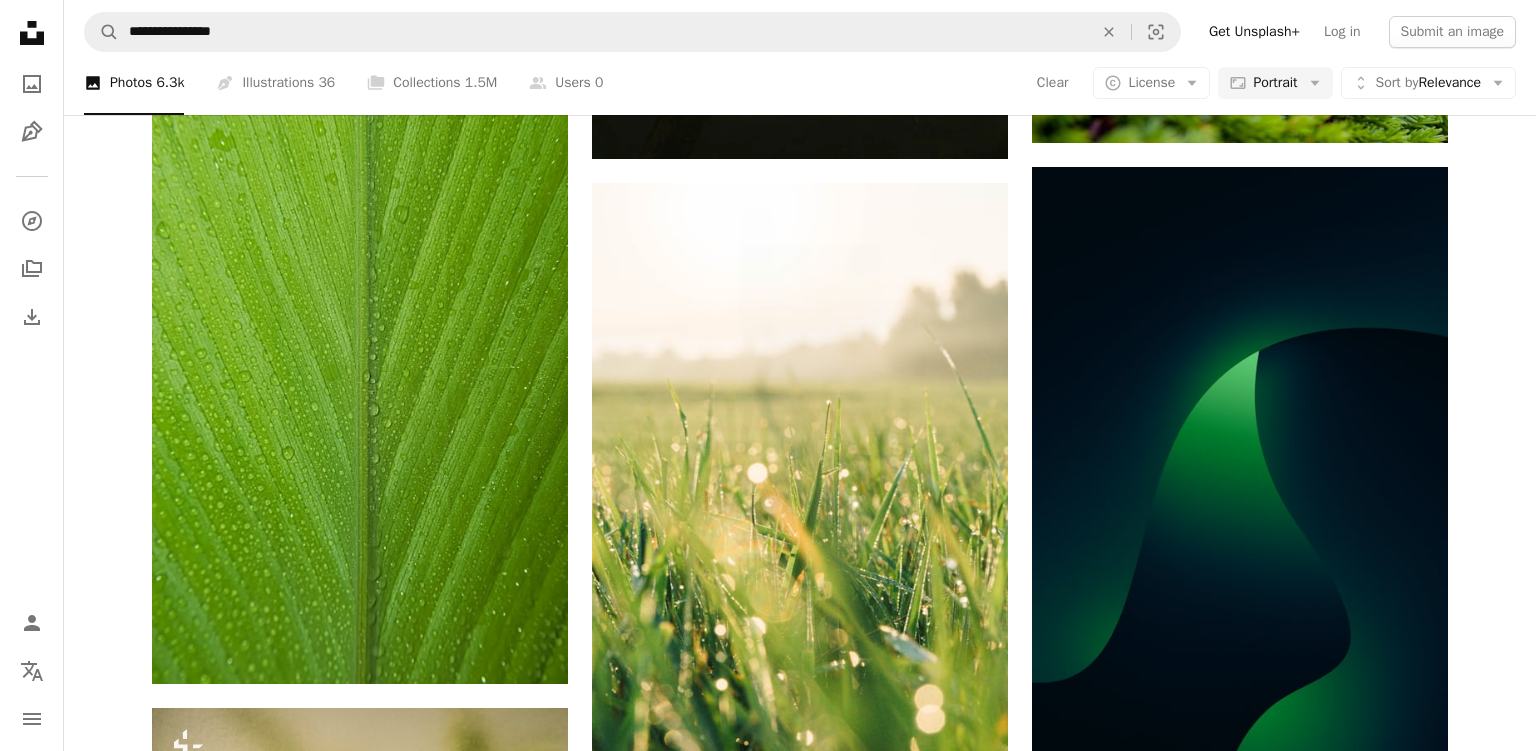 scroll, scrollTop: 7814, scrollLeft: 0, axis: vertical 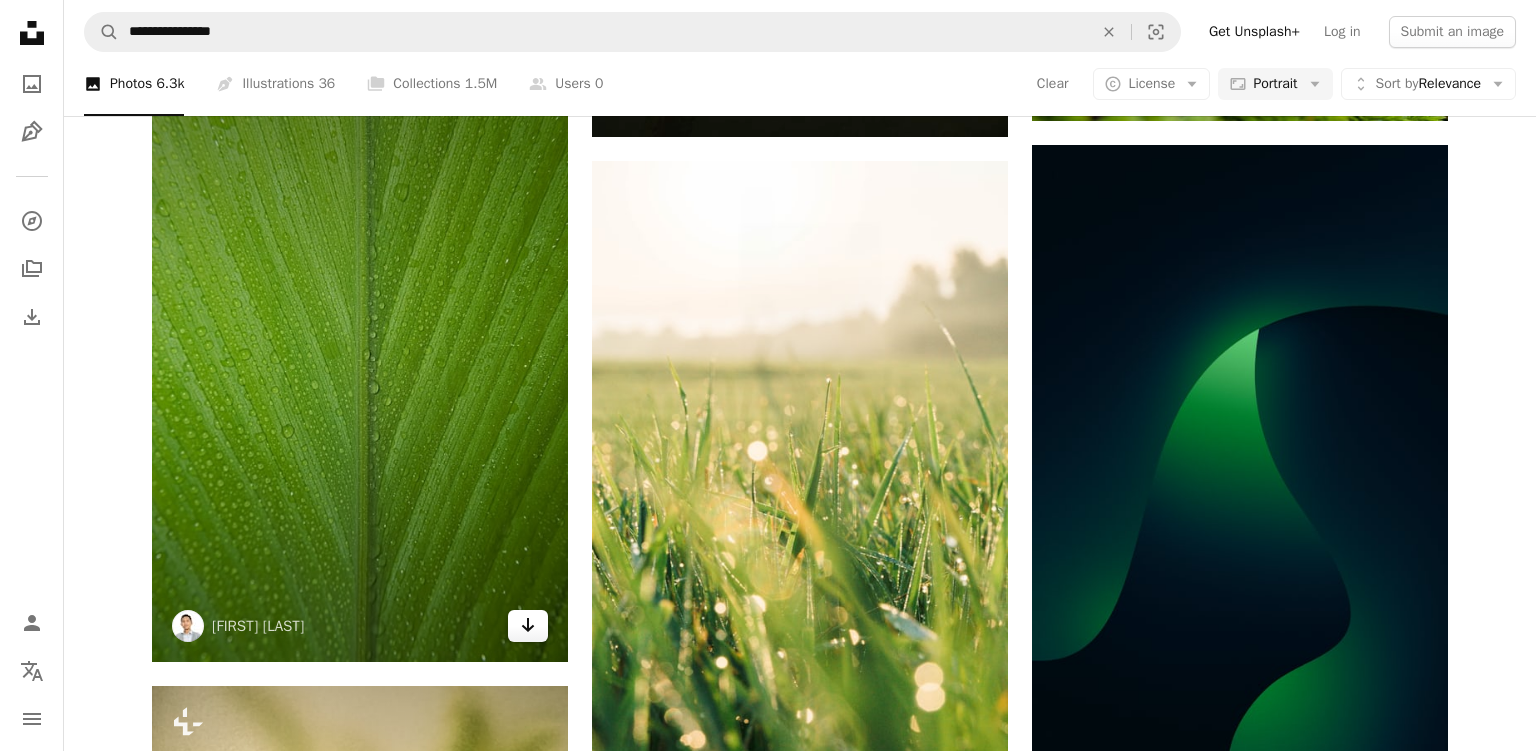 click on "Arrow pointing down" 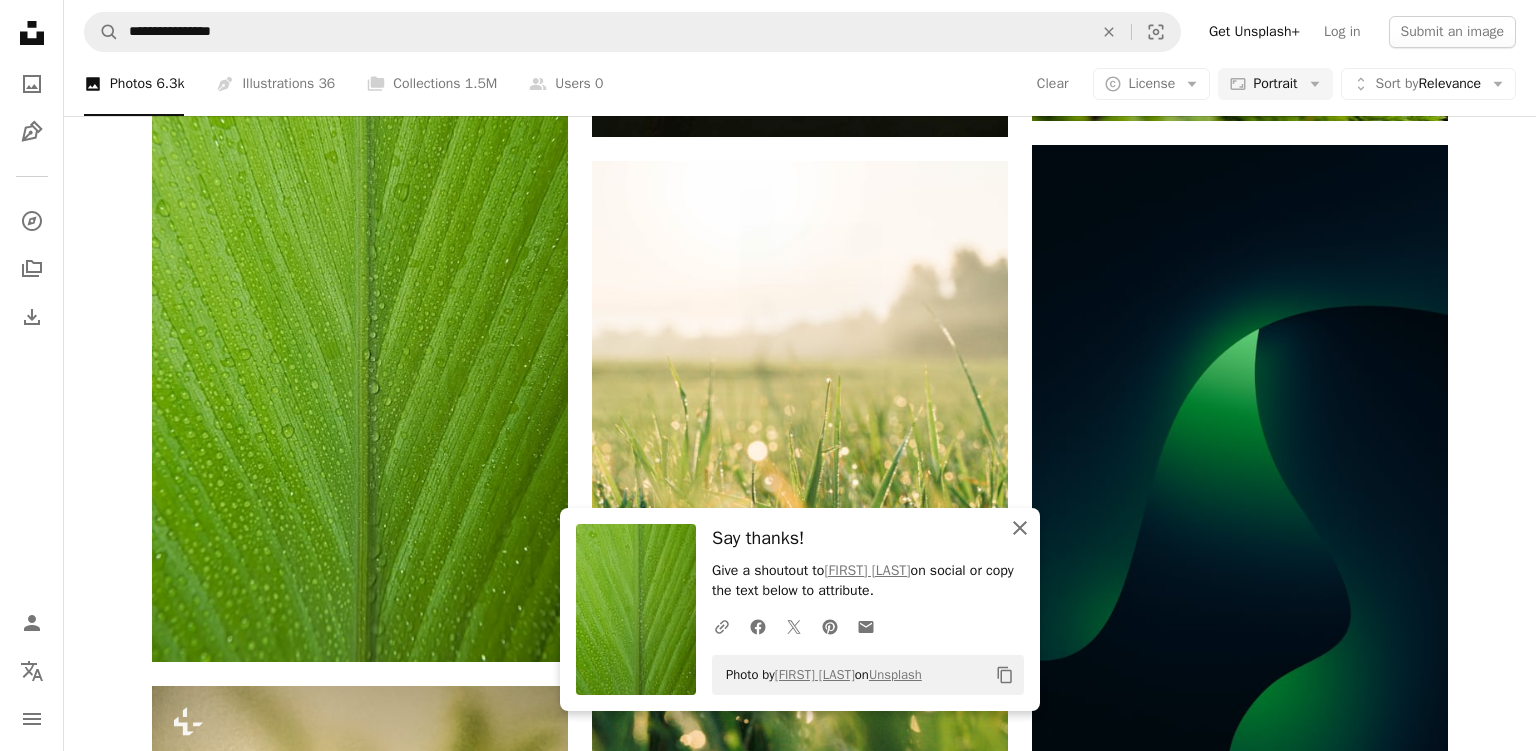 click on "An X shape" 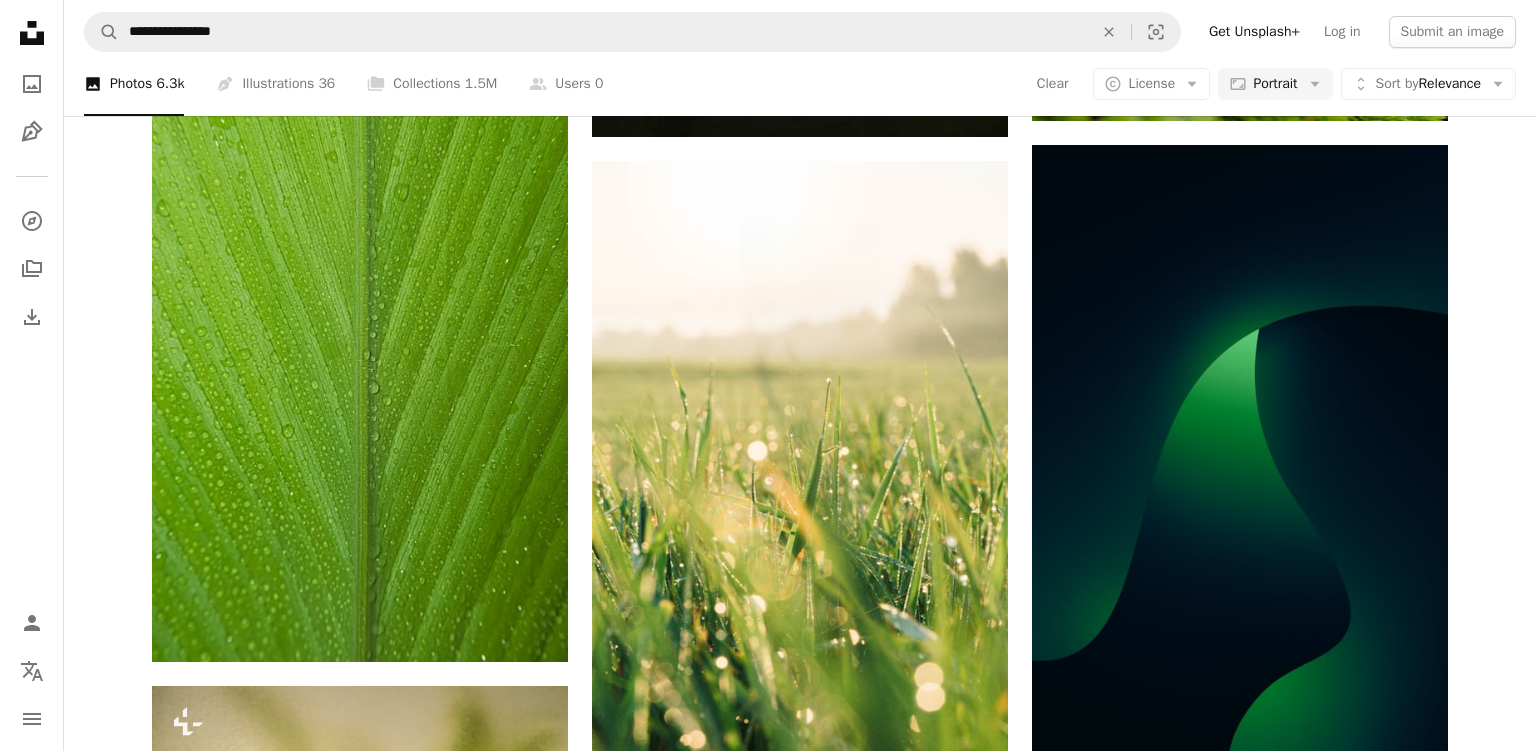 click on "Plus sign for Unsplash+ A heart A plus sign [FIRST] [LAST] For  Unsplash+ A lock Download A heart A plus sign [FIRST] [LAST] Available for hire A checkmark inside of a circle Arrow pointing down Plus sign for Unsplash+ A heart A plus sign [FIRST] [LAST] For  Unsplash+ A lock Download A heart A plus sign [FIRST] [LAST] Arrow pointing down Plus sign for Unsplash+ A heart A plus sign [FIRST] [LAST] For  Unsplash+ A lock Download Plus sign for Unsplash+ A heart A plus sign [FIRST] [LAST] For  Unsplash+ A lock Download A heart A plus sign [FIRST] Available for hire A checkmark inside of a circle Arrow pointing down A heart A plus sign [FIRST] [LAST] Arrow pointing down Plus sign for Unsplash+ A heart A plus sign [FIRST] [LAST] For  Unsplash+ A lock Download A heart A plus sign [FIRST] [LAST] Arrow pointing down –– ––– –––  –– ––– –  ––– –––  ––––  –   – –– –––  – – ––– –– –– –––– –– The best in on-brand content creation" at bounding box center (800, -376) 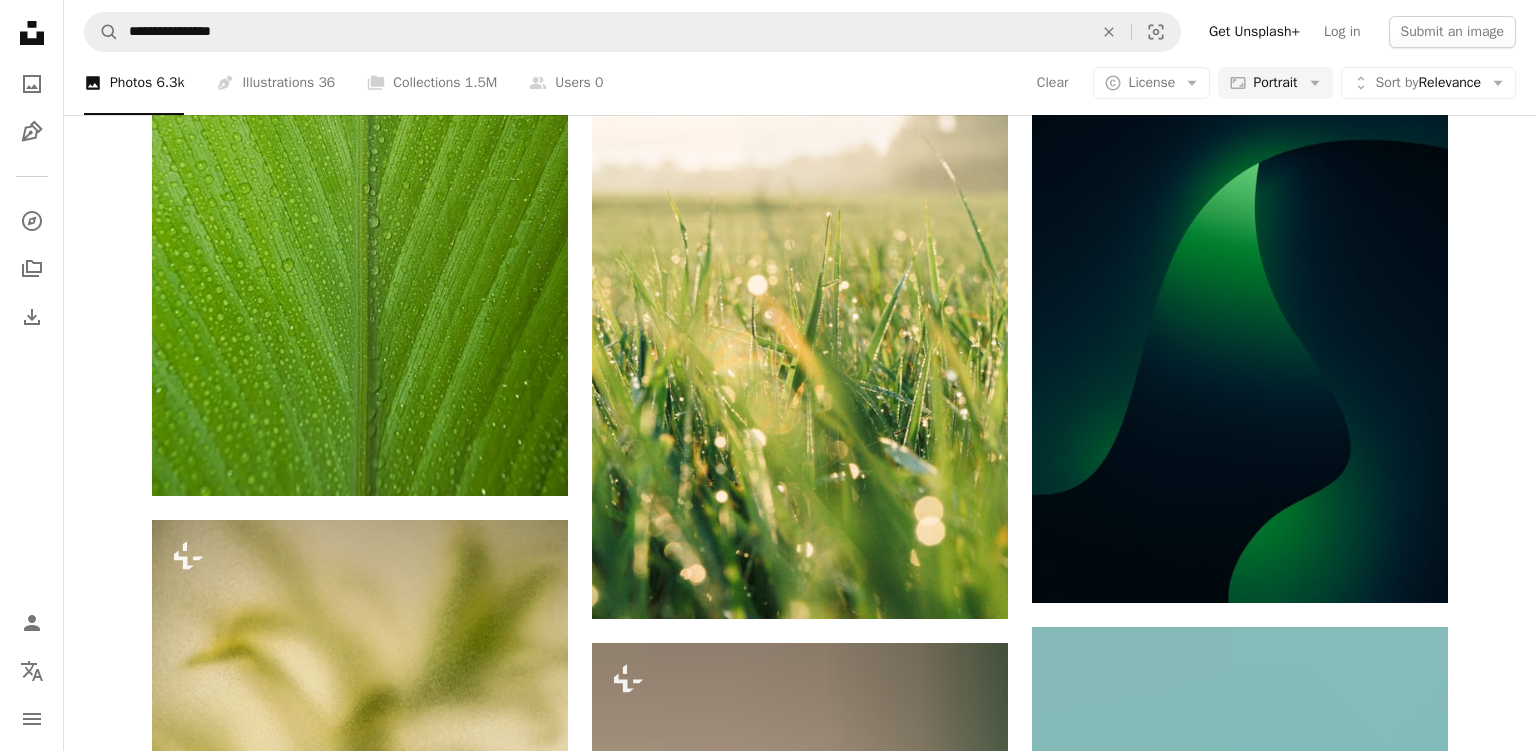 scroll, scrollTop: 8184, scrollLeft: 0, axis: vertical 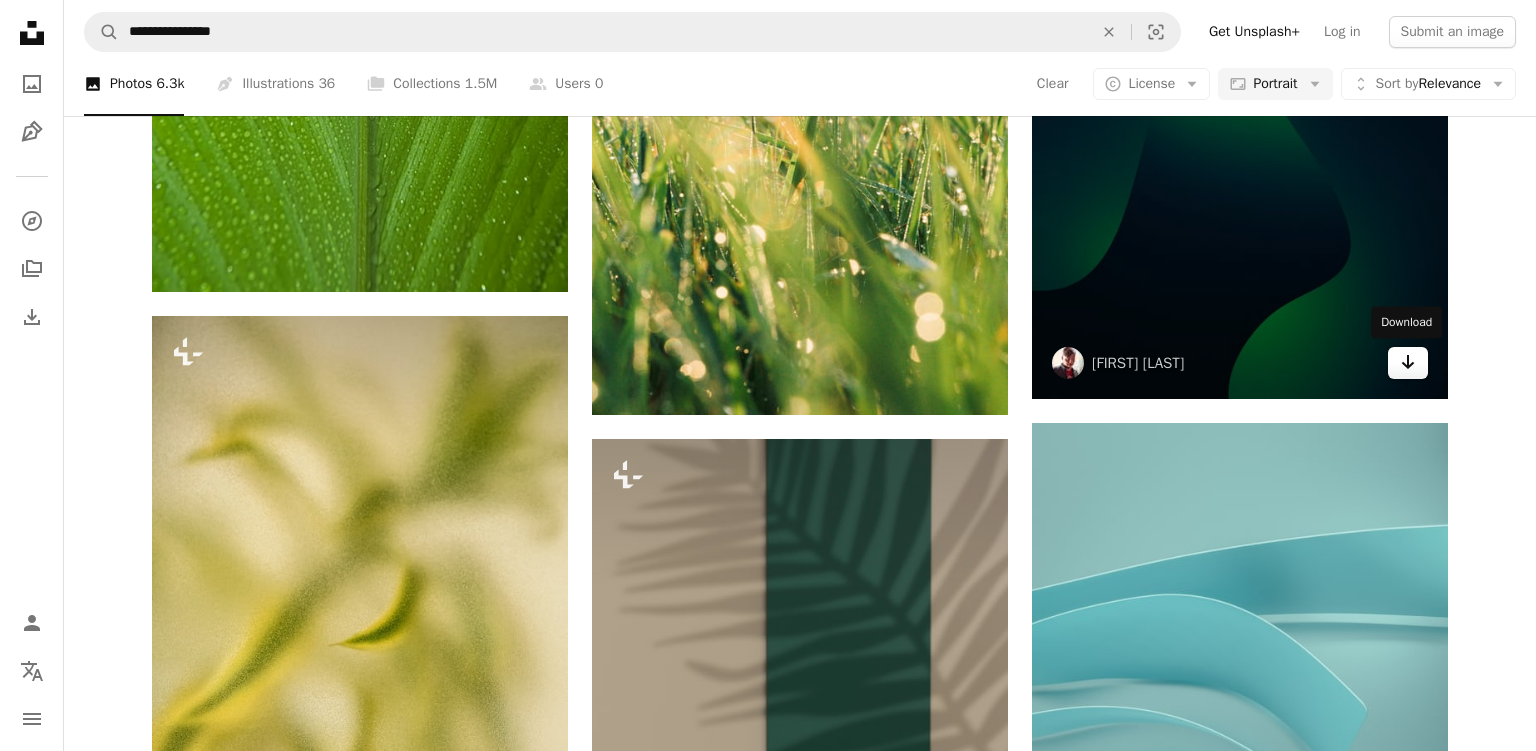 click 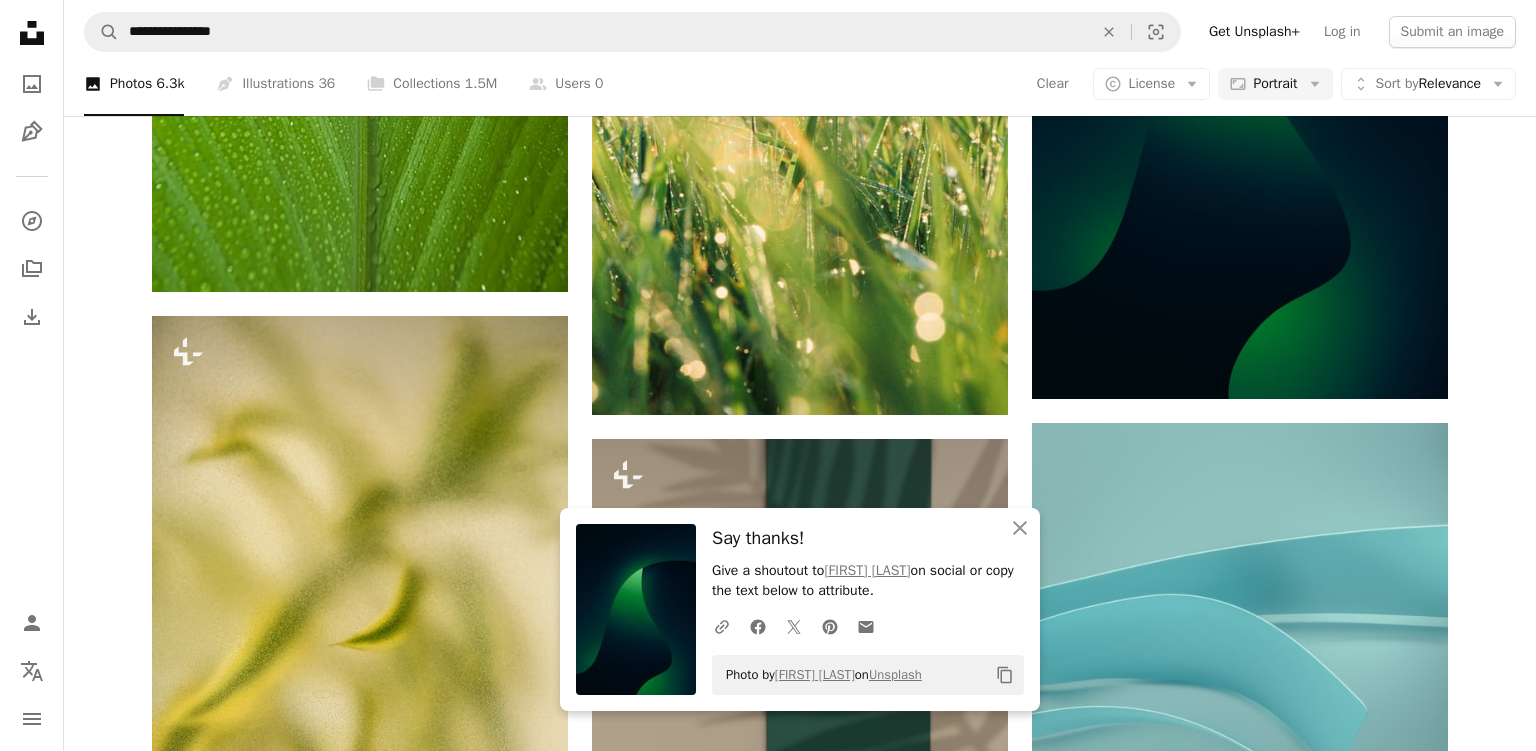click on "Plus sign for Unsplash+ A heart A plus sign [FIRST] [LAST] For  Unsplash+ A lock Download A heart A plus sign [FIRST] [LAST] Available for hire A checkmark inside of a circle Arrow pointing down Plus sign for Unsplash+ A heart A plus sign [FIRST] [LAST] For  Unsplash+ A lock Download A heart A plus sign [FIRST] [LAST] Arrow pointing down Plus sign for Unsplash+ A heart A plus sign [FIRST] [LAST] For  Unsplash+ A lock Download Plus sign for Unsplash+ A heart A plus sign [FIRST] [LAST] For  Unsplash+ A lock Download A heart A plus sign [FIRST] Available for hire A checkmark inside of a circle Arrow pointing down A heart A plus sign [FIRST] [LAST] Arrow pointing down Plus sign for Unsplash+ A heart A plus sign [FIRST] [LAST] For  Unsplash+ A lock Download A heart A plus sign [FIRST] [LAST] Arrow pointing down –– ––– –––  –– ––– –  ––– –––  ––––  –   – –– –––  – – ––– –– –– –––– –– The best in on-brand content creation" at bounding box center (800, -746) 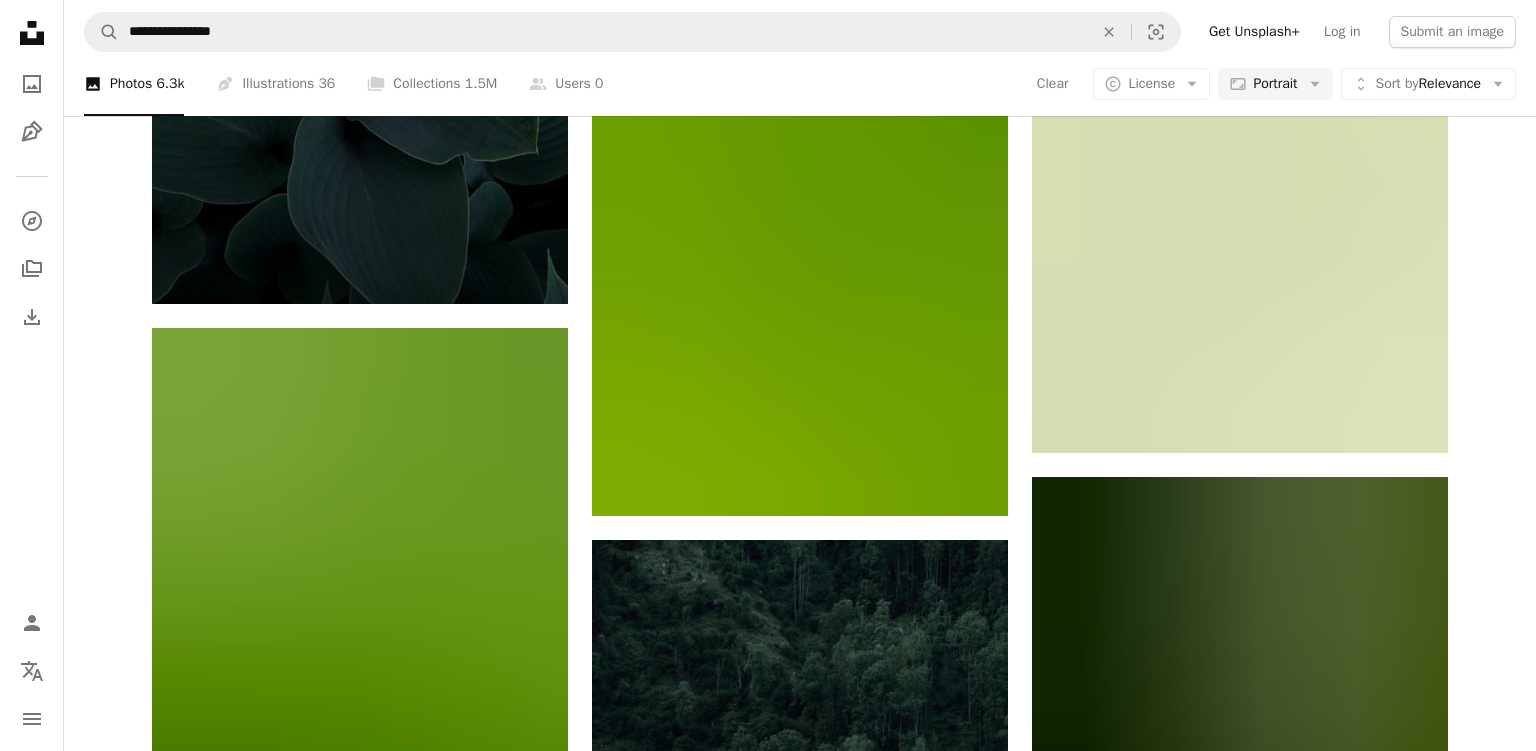 scroll, scrollTop: 9240, scrollLeft: 0, axis: vertical 